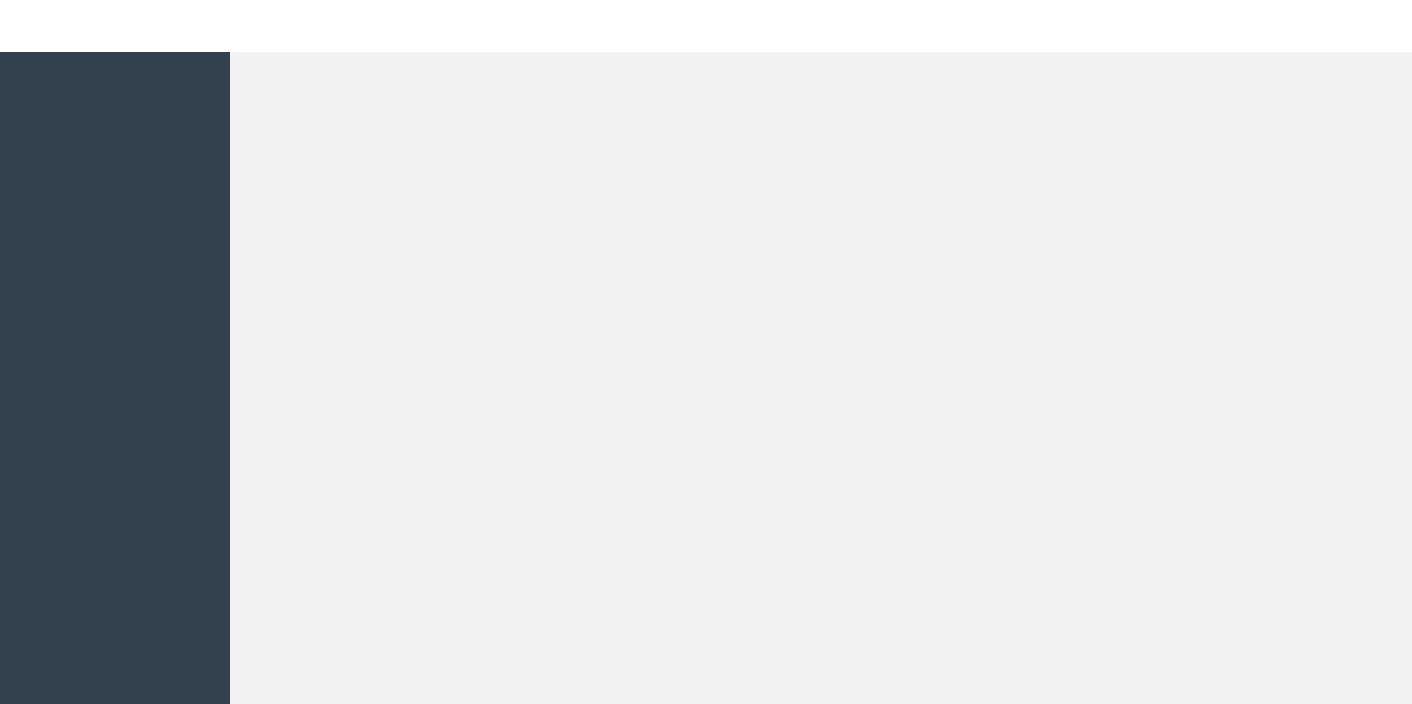 scroll, scrollTop: 0, scrollLeft: 0, axis: both 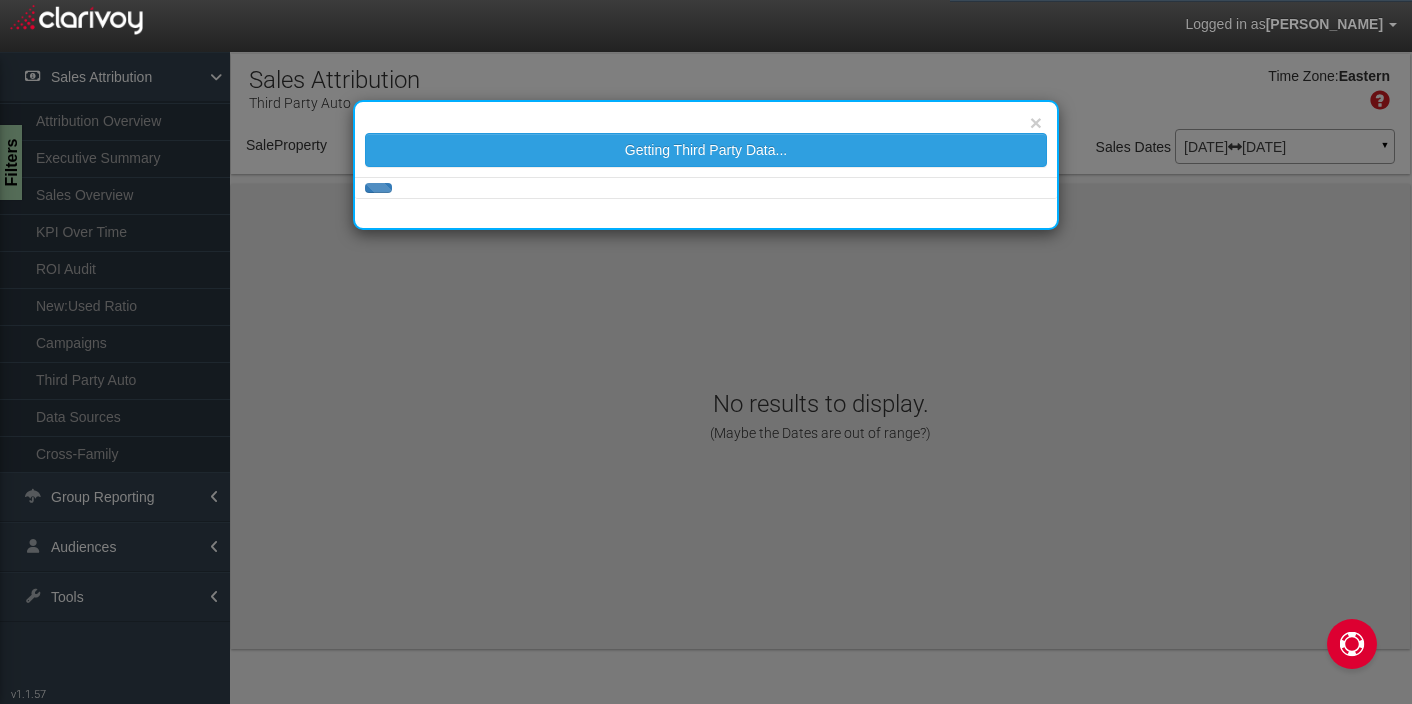 click at bounding box center (706, 188) 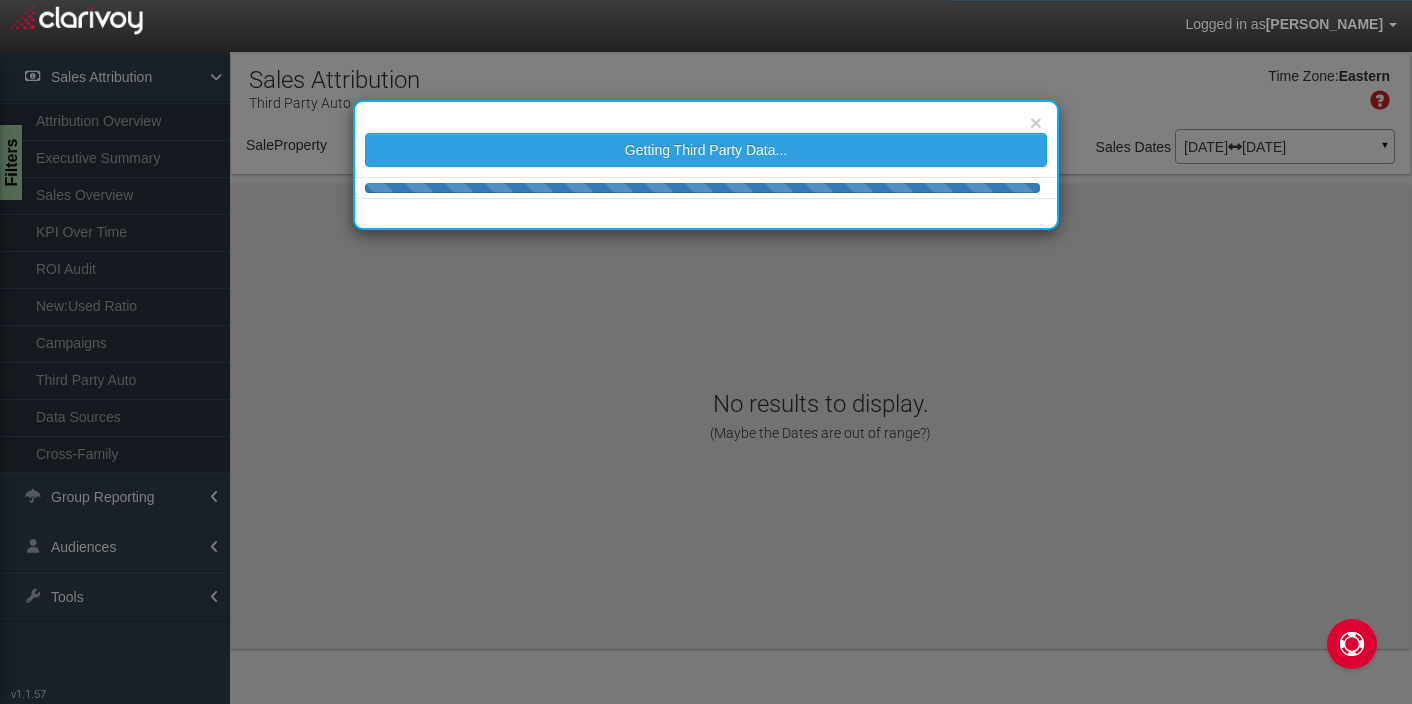 select on "object:200" 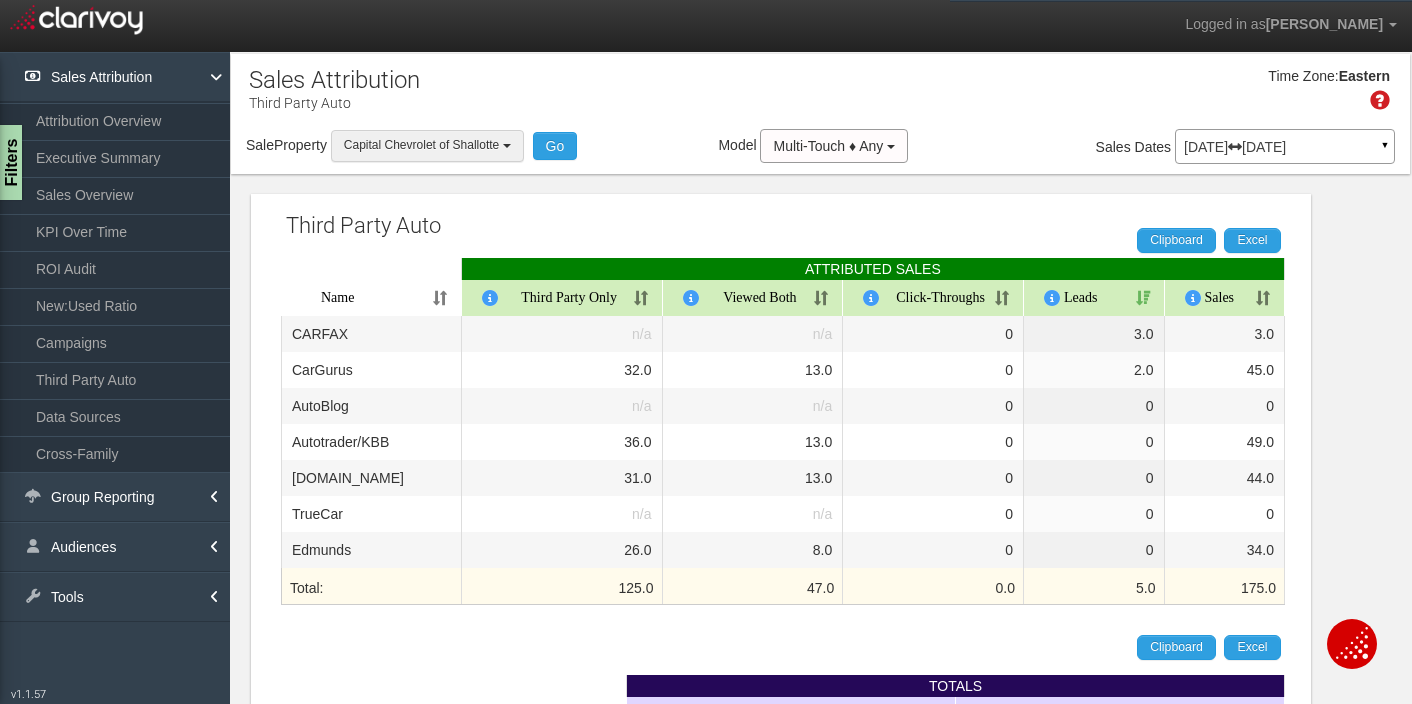 click on "Capital Chevrolet of Shallotte" at bounding box center [427, 145] 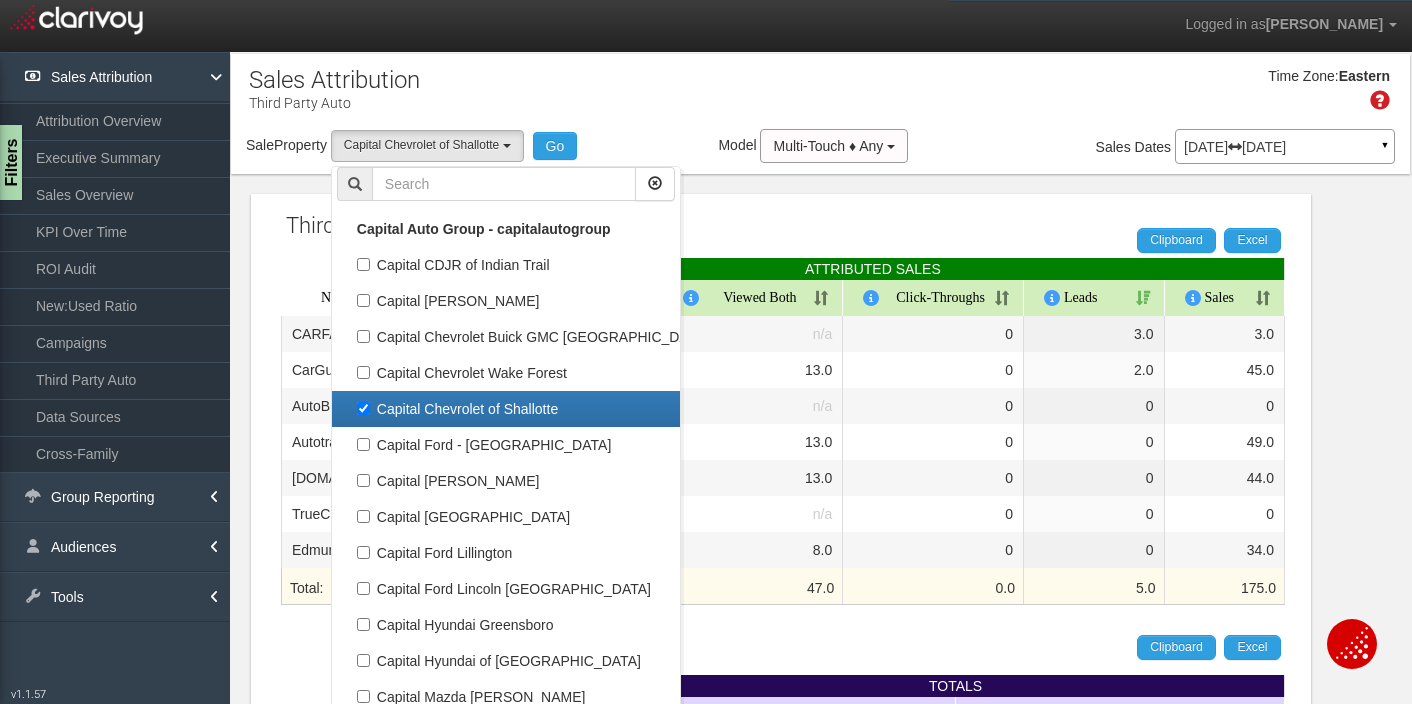 click on "Capital Chevrolet of Shallotte" at bounding box center [506, 409] 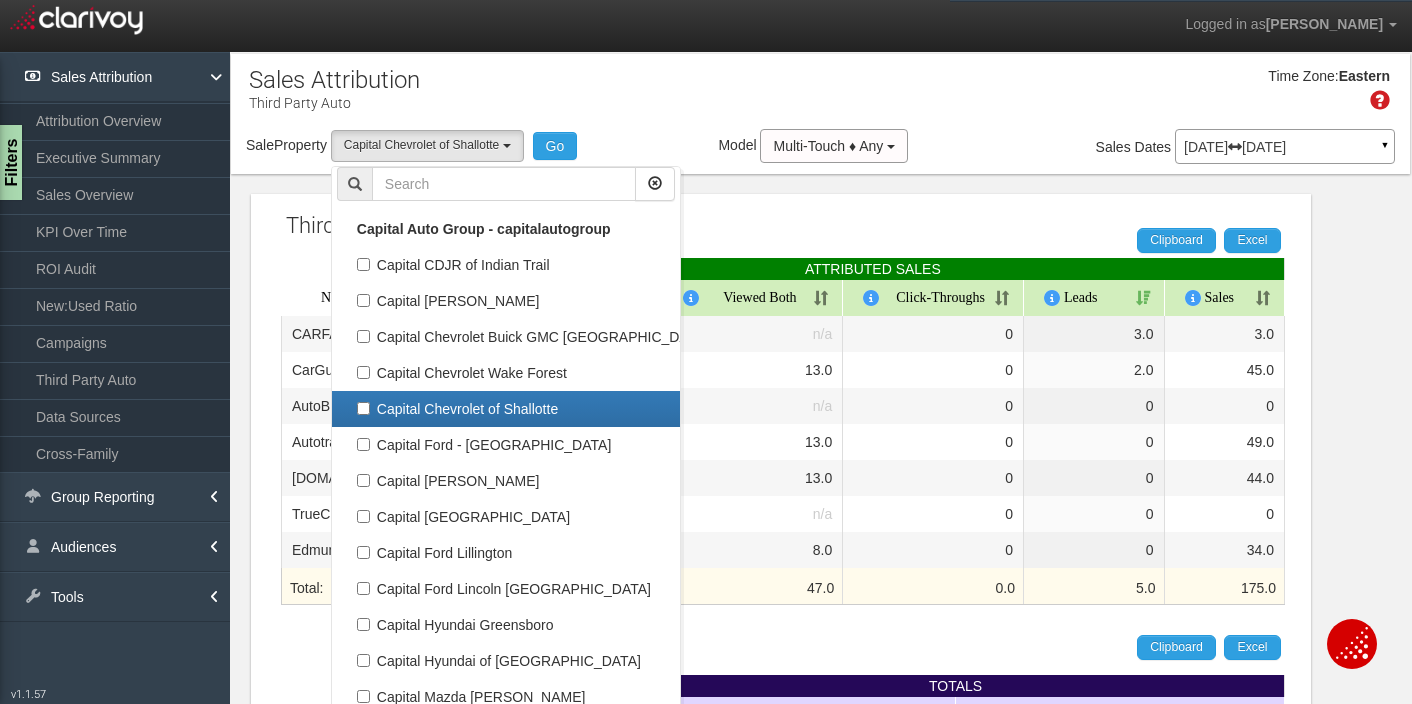 select 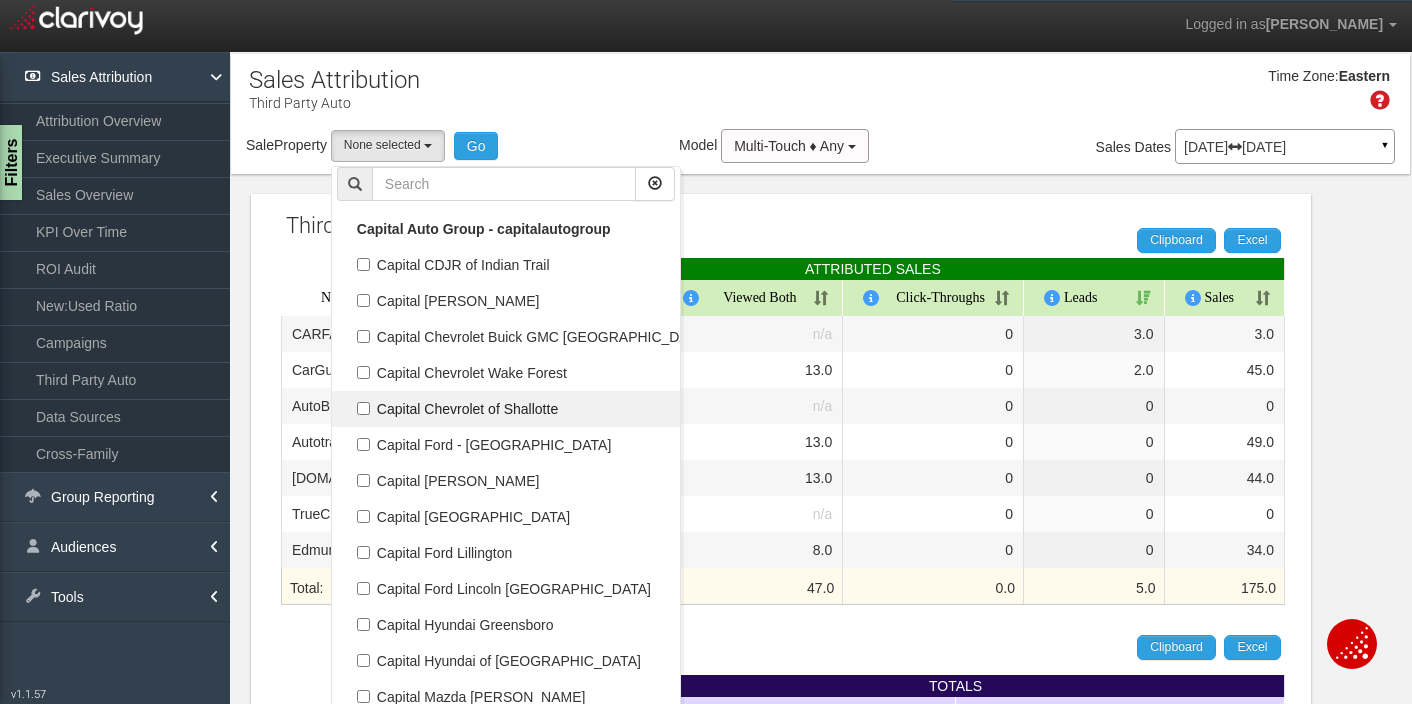 scroll, scrollTop: 90, scrollLeft: 0, axis: vertical 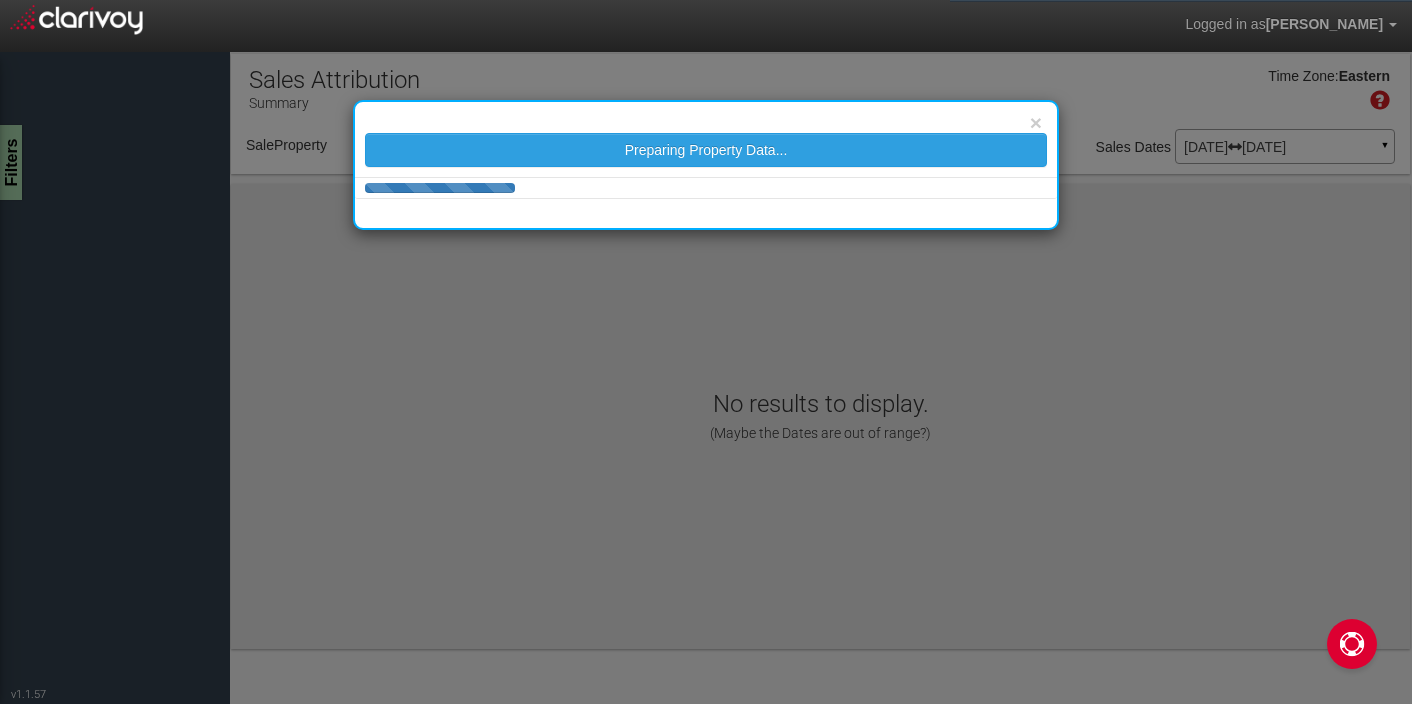 select on "object:42" 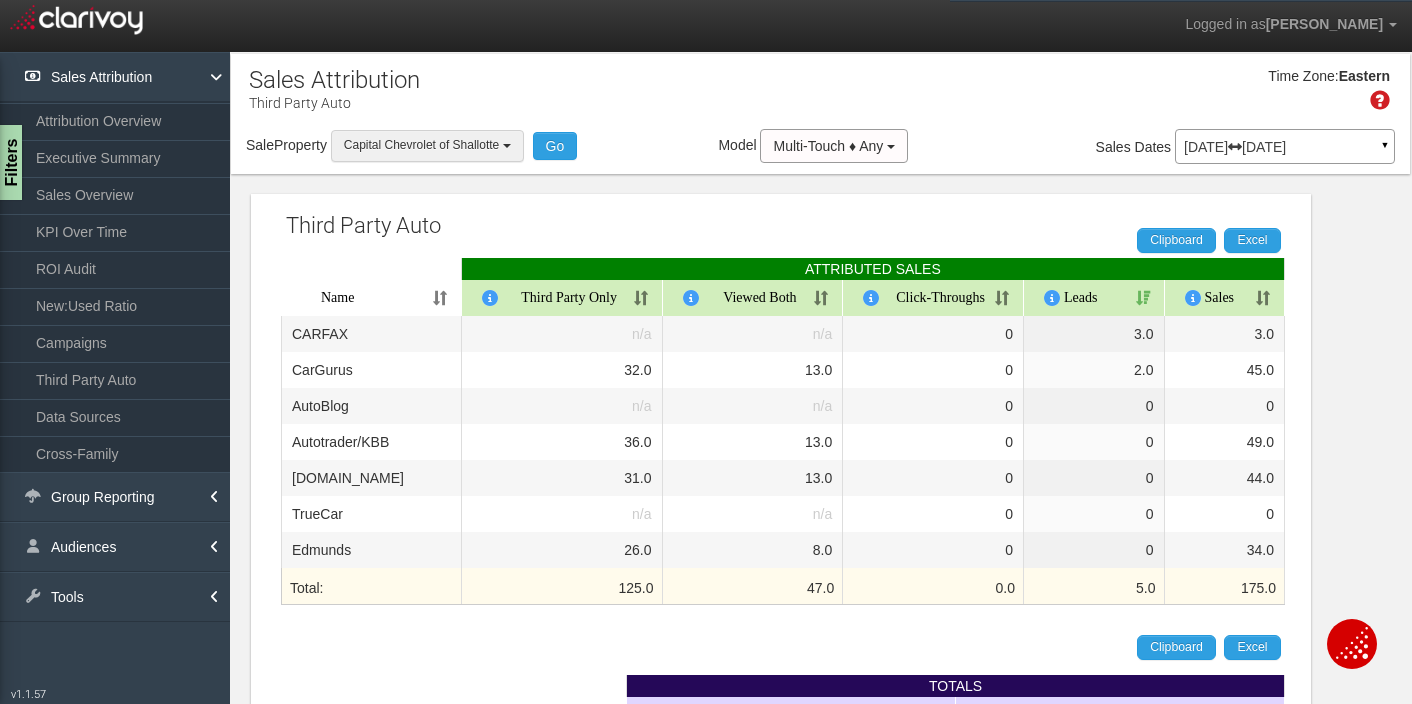 click on "Capital Chevrolet of Shallotte" at bounding box center [427, 145] 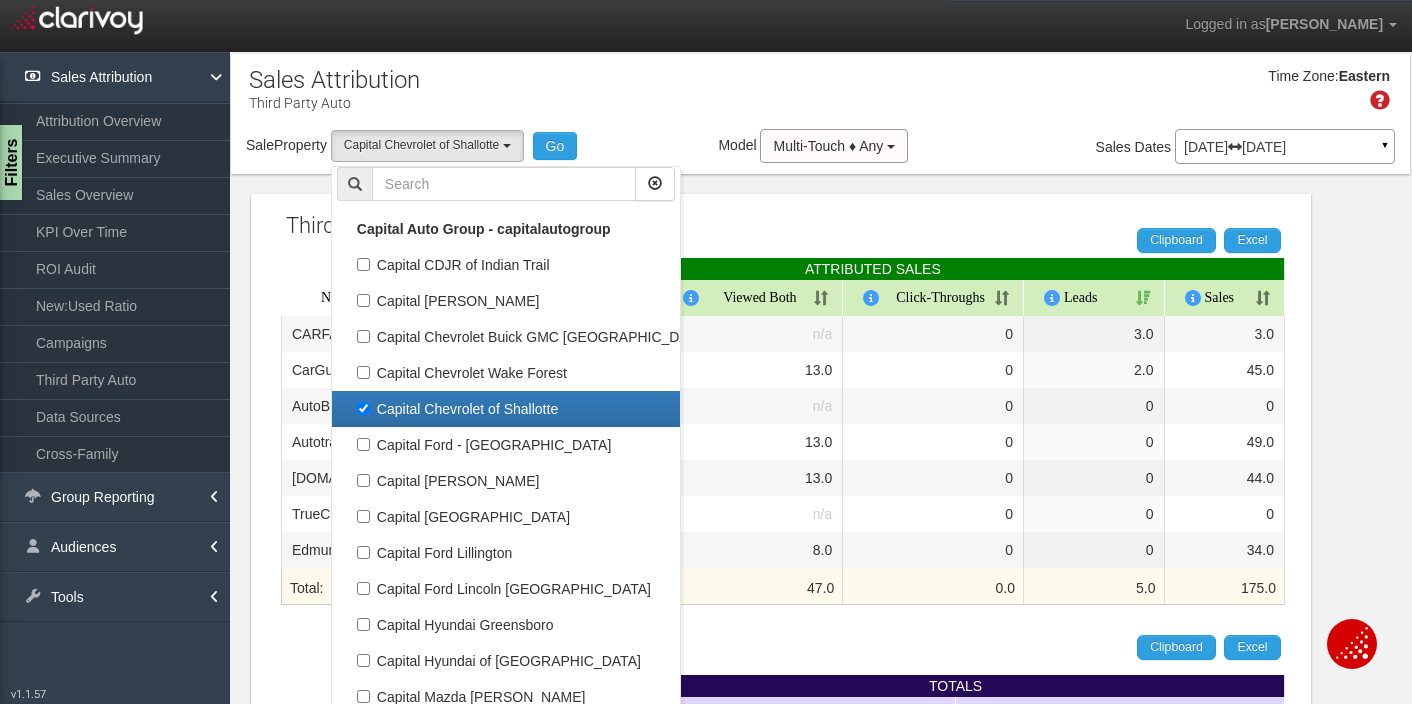 click on "Capital Chevrolet of Shallotte" at bounding box center [506, 409] 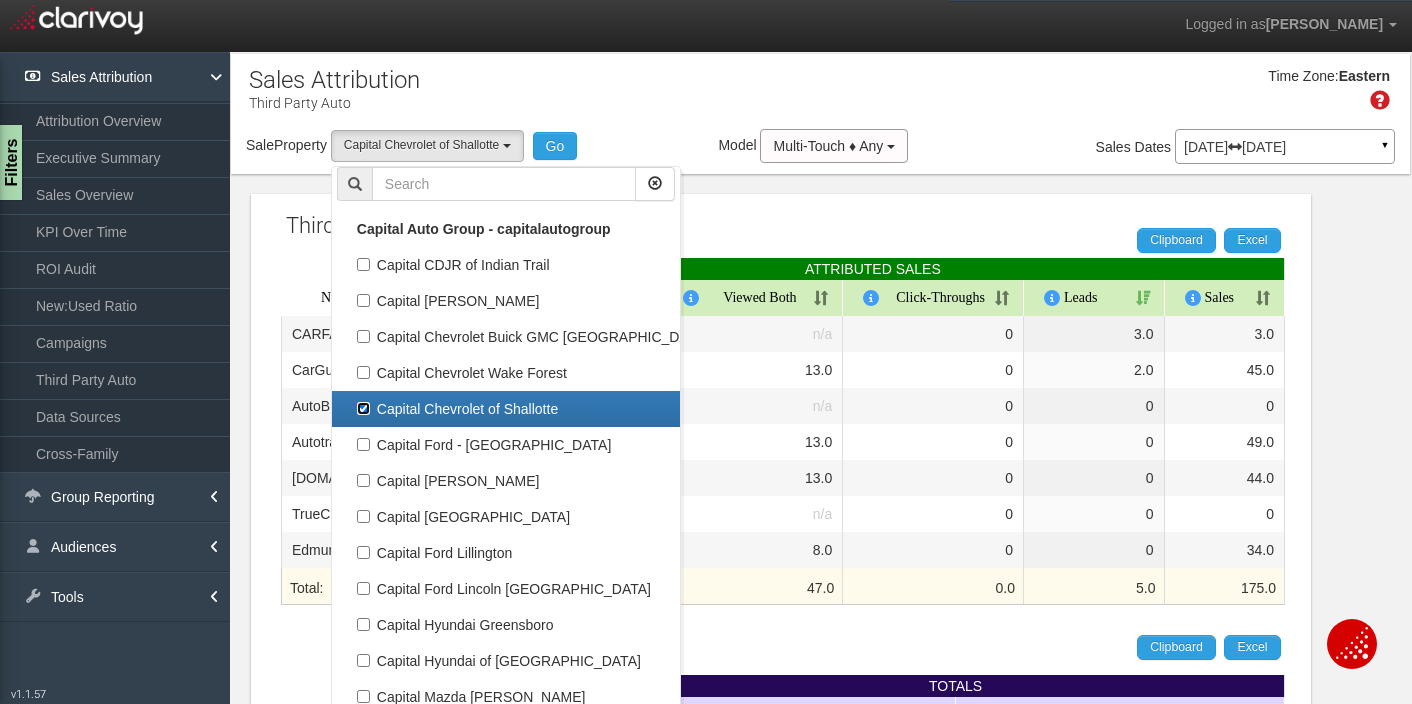 click on "Capital Chevrolet of Shallotte" at bounding box center [363, 408] 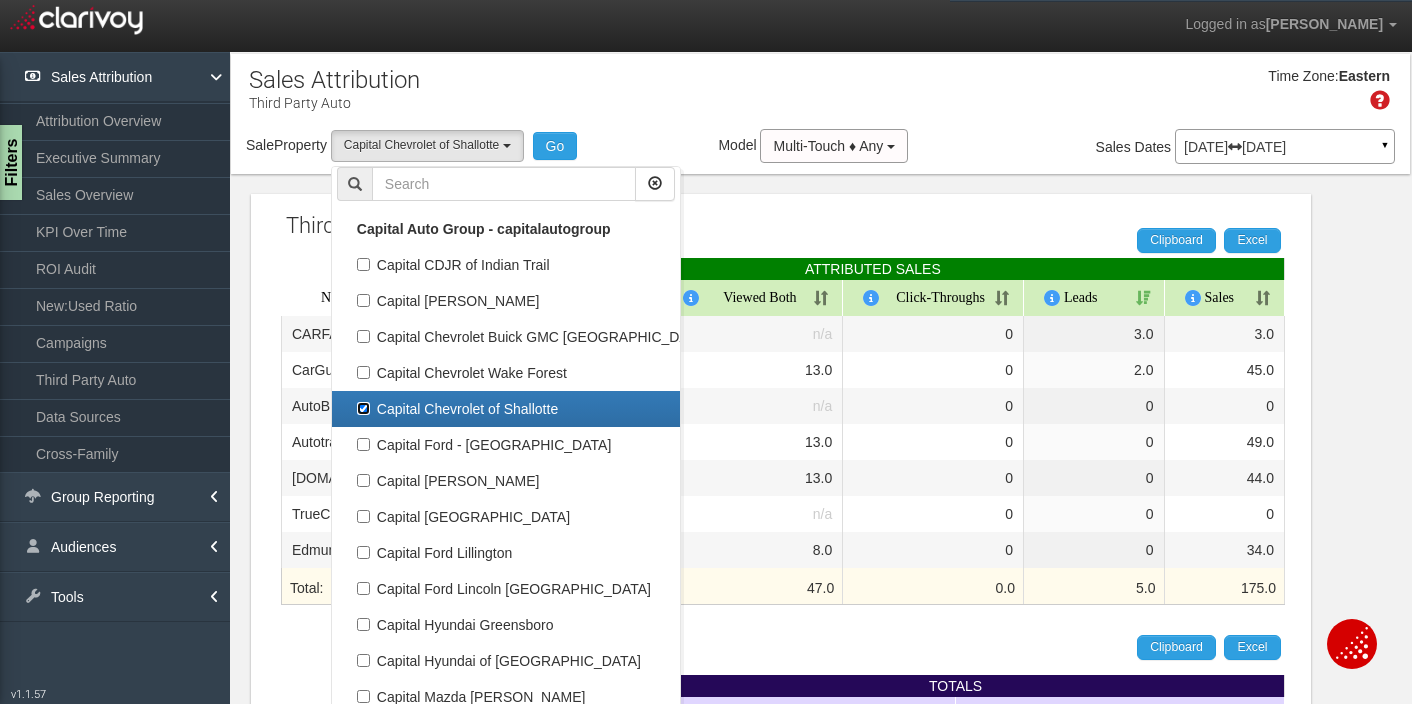 checkbox on "false" 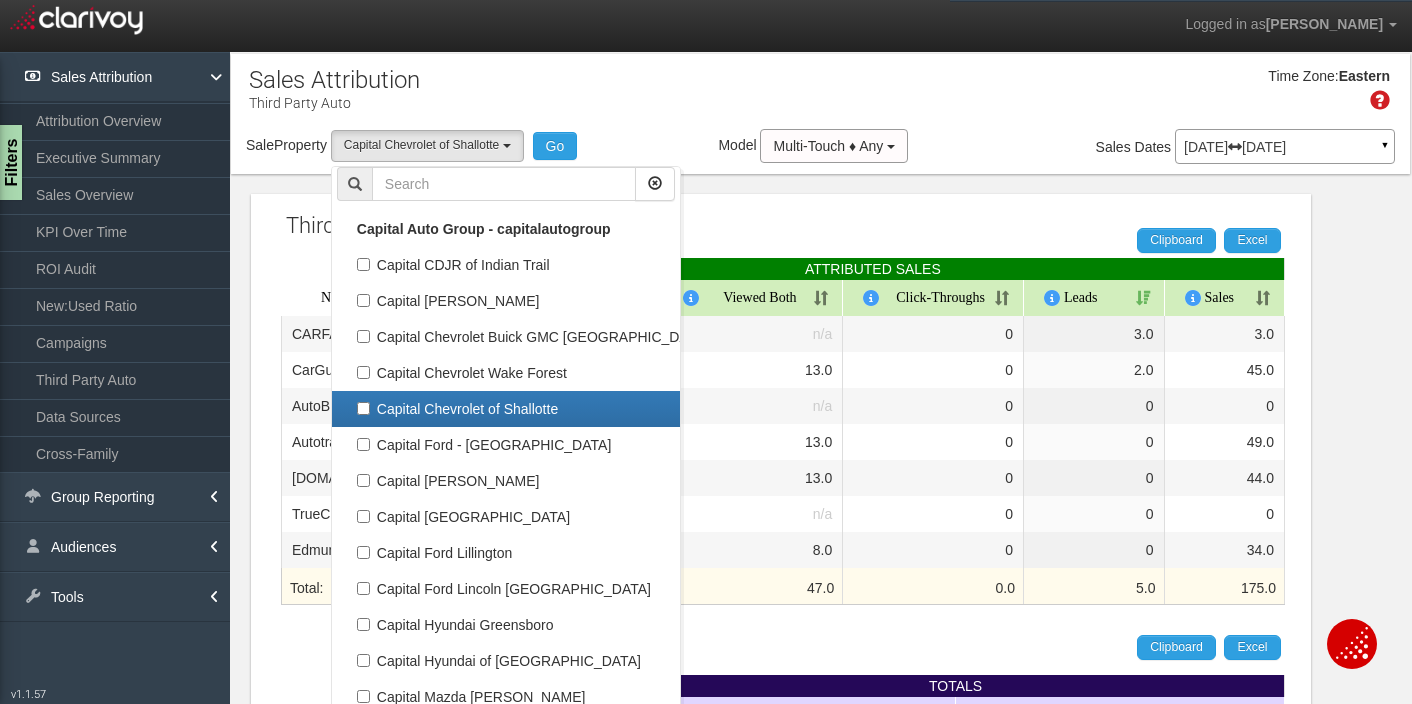 select 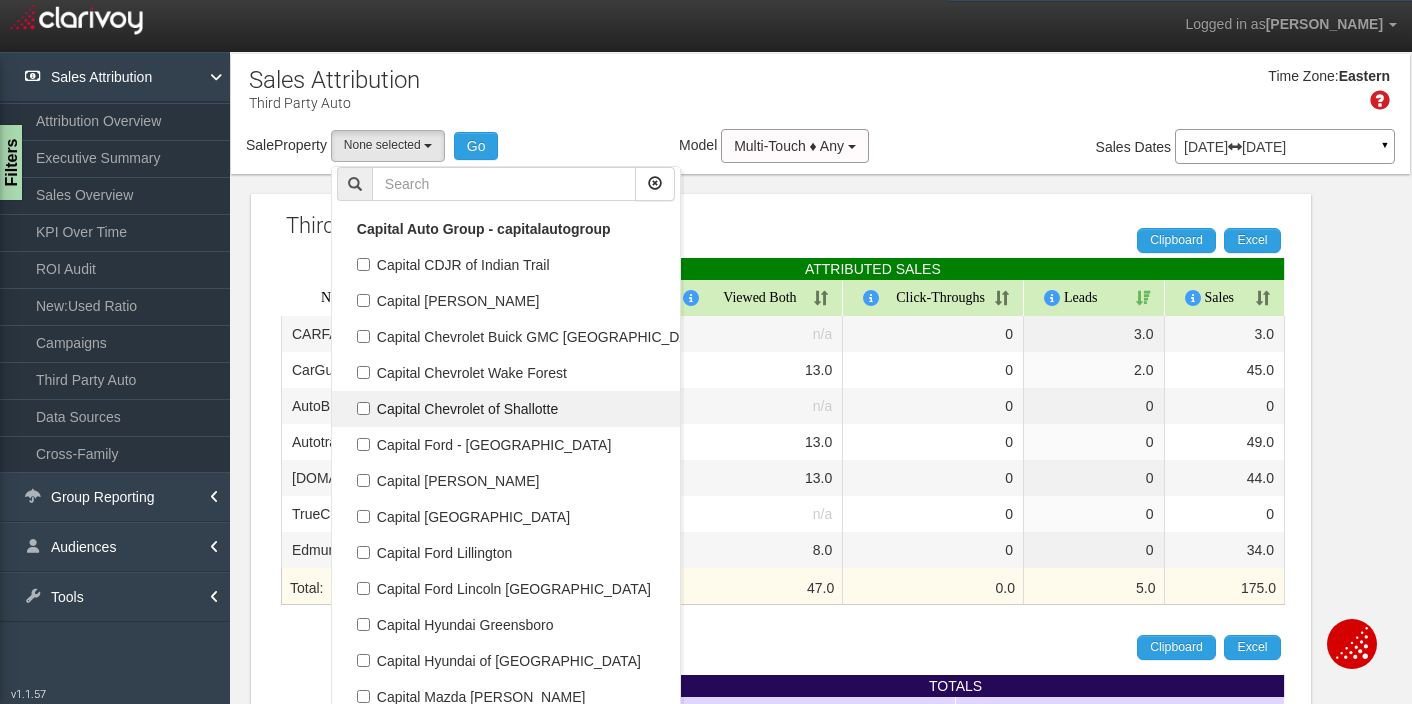 scroll, scrollTop: 90, scrollLeft: 0, axis: vertical 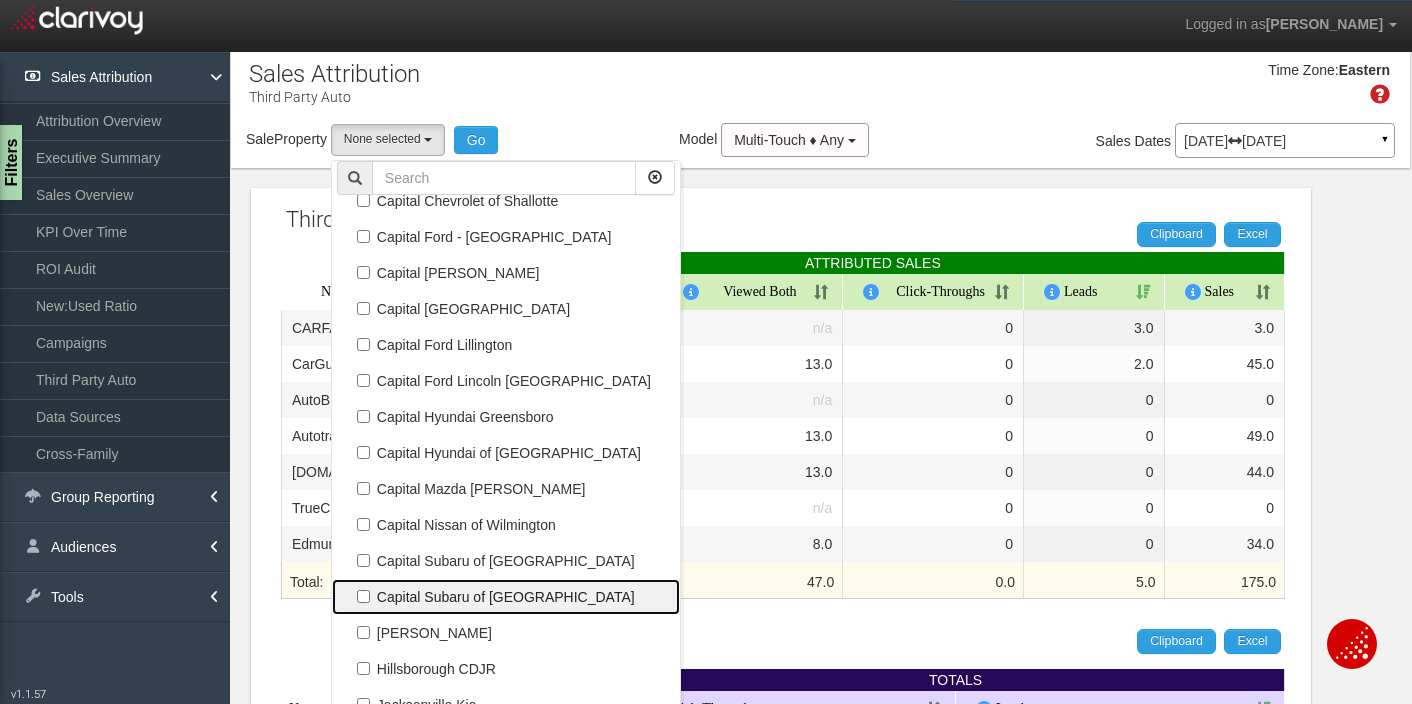 click on "Capital Subaru of [GEOGRAPHIC_DATA]" at bounding box center (506, 597) 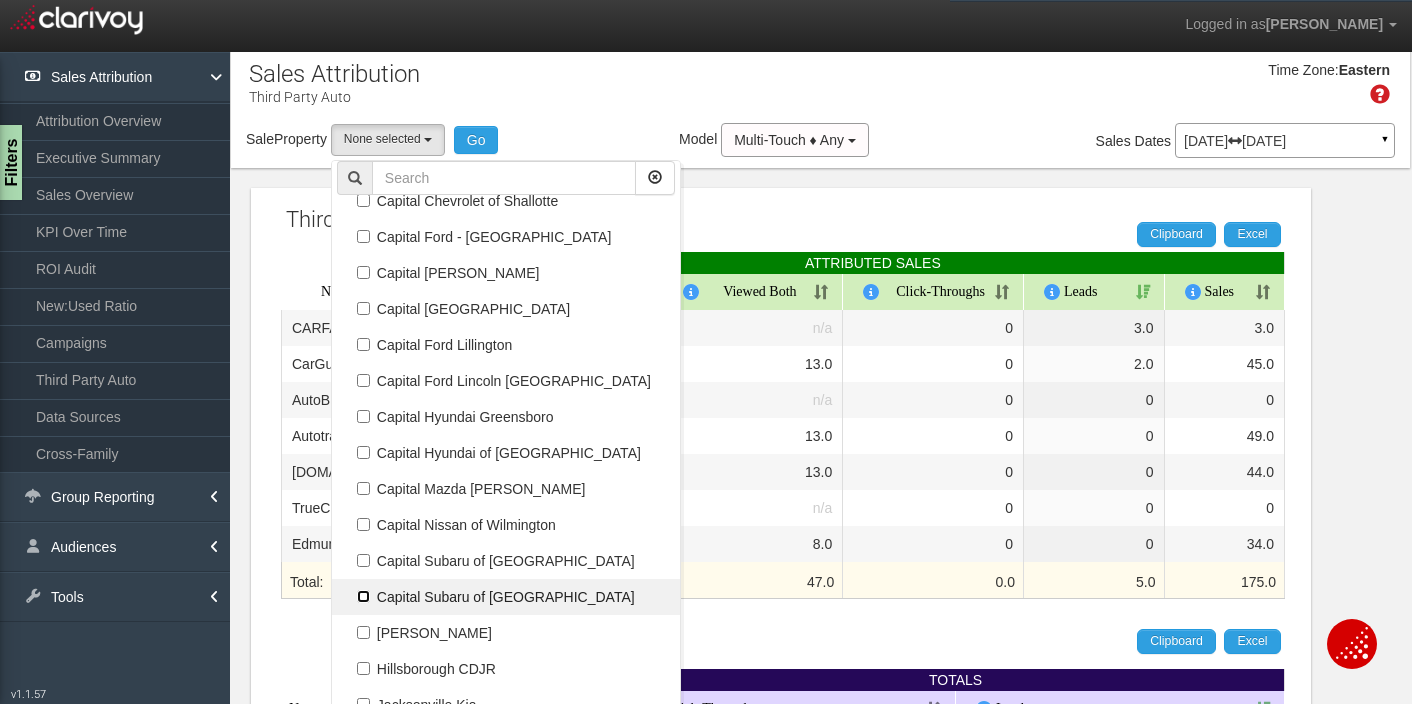 click on "Capital Subaru of [GEOGRAPHIC_DATA]" at bounding box center (363, 596) 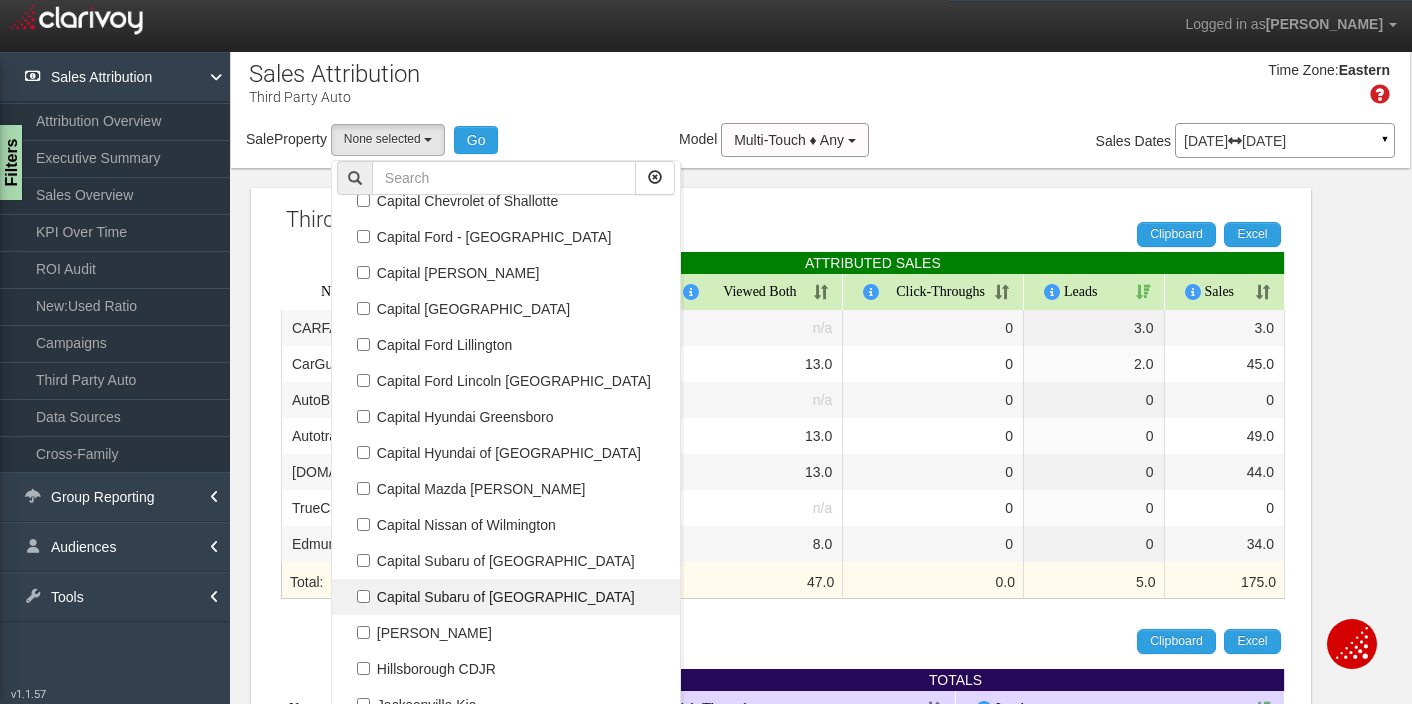 checkbox on "true" 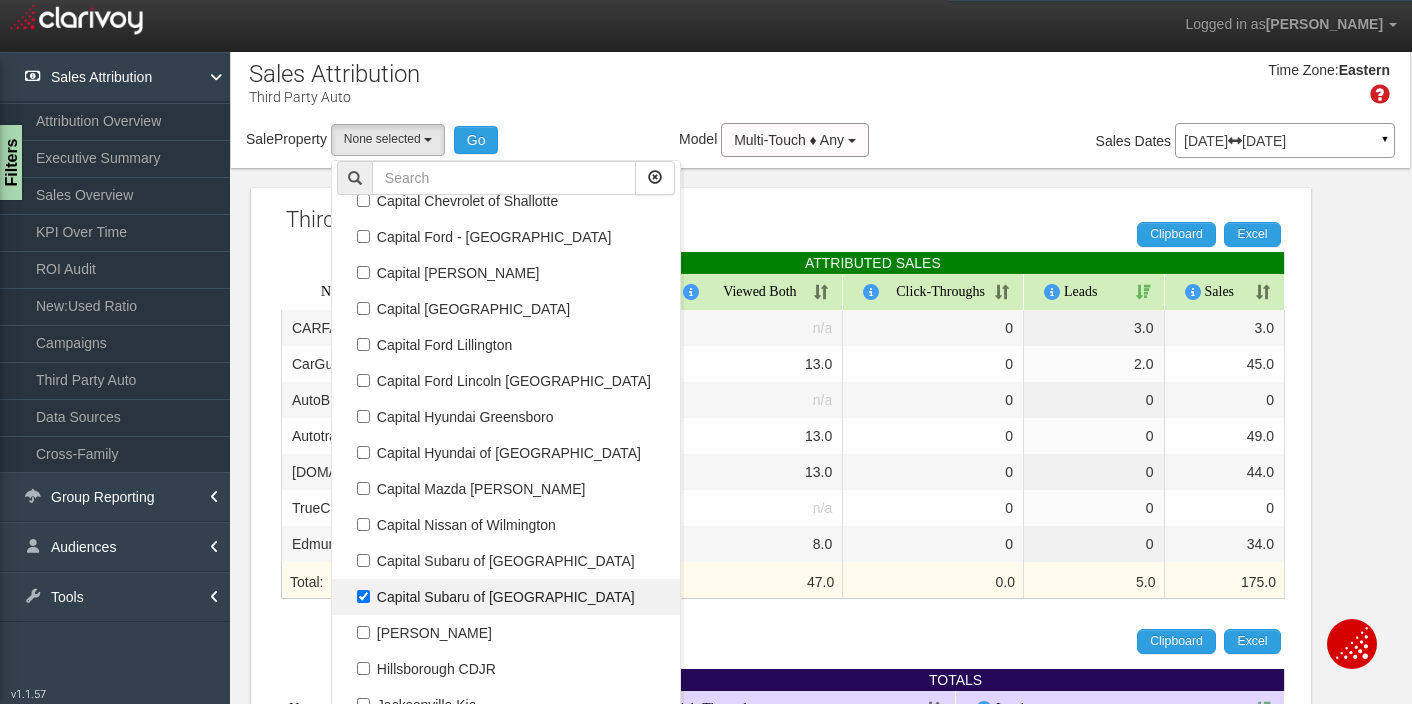 select on "object:53" 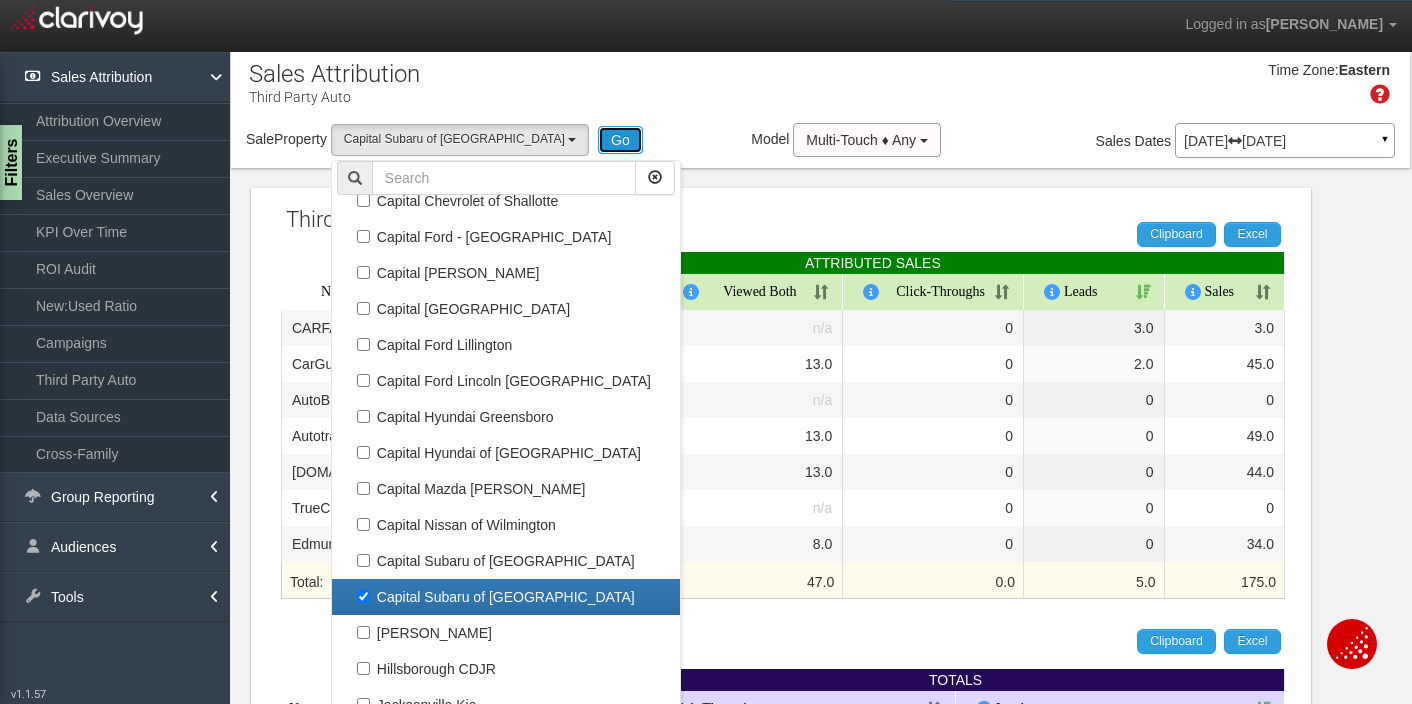 click on "Go" at bounding box center [620, 140] 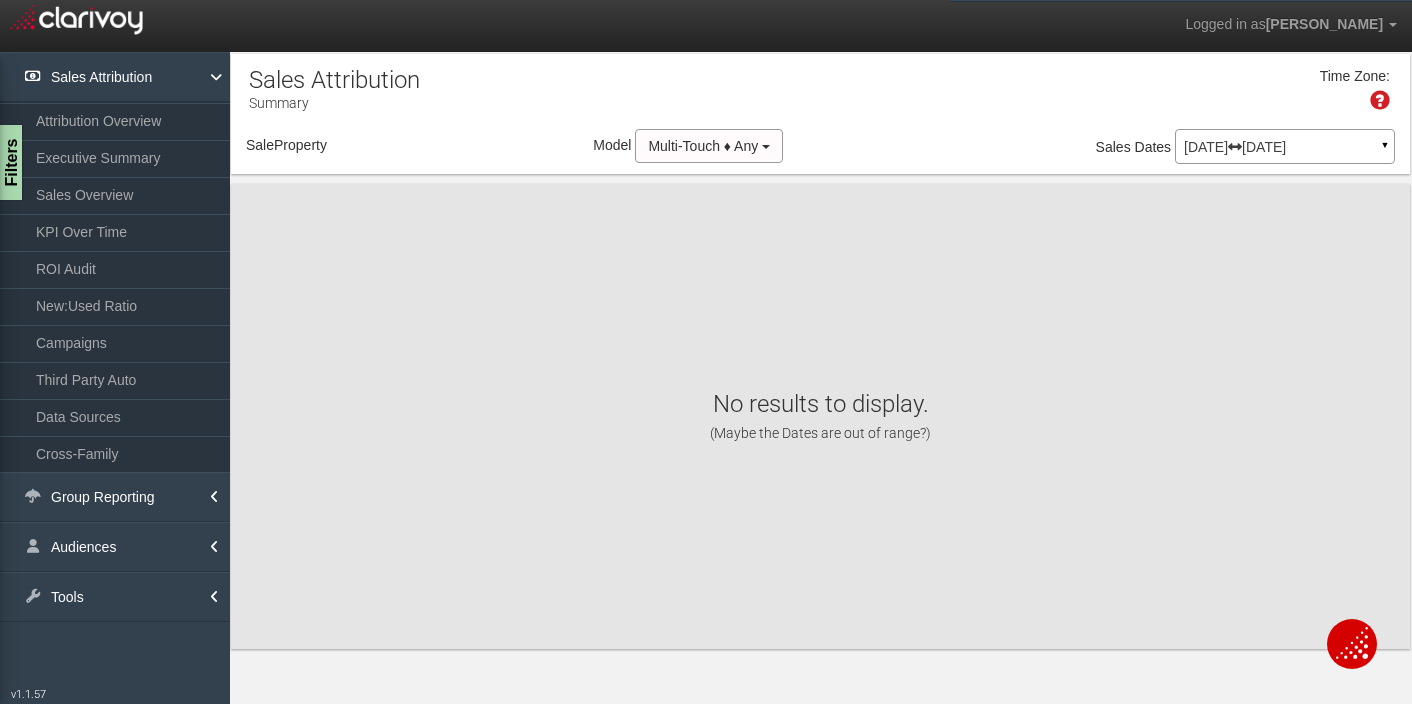 scroll, scrollTop: 0, scrollLeft: 0, axis: both 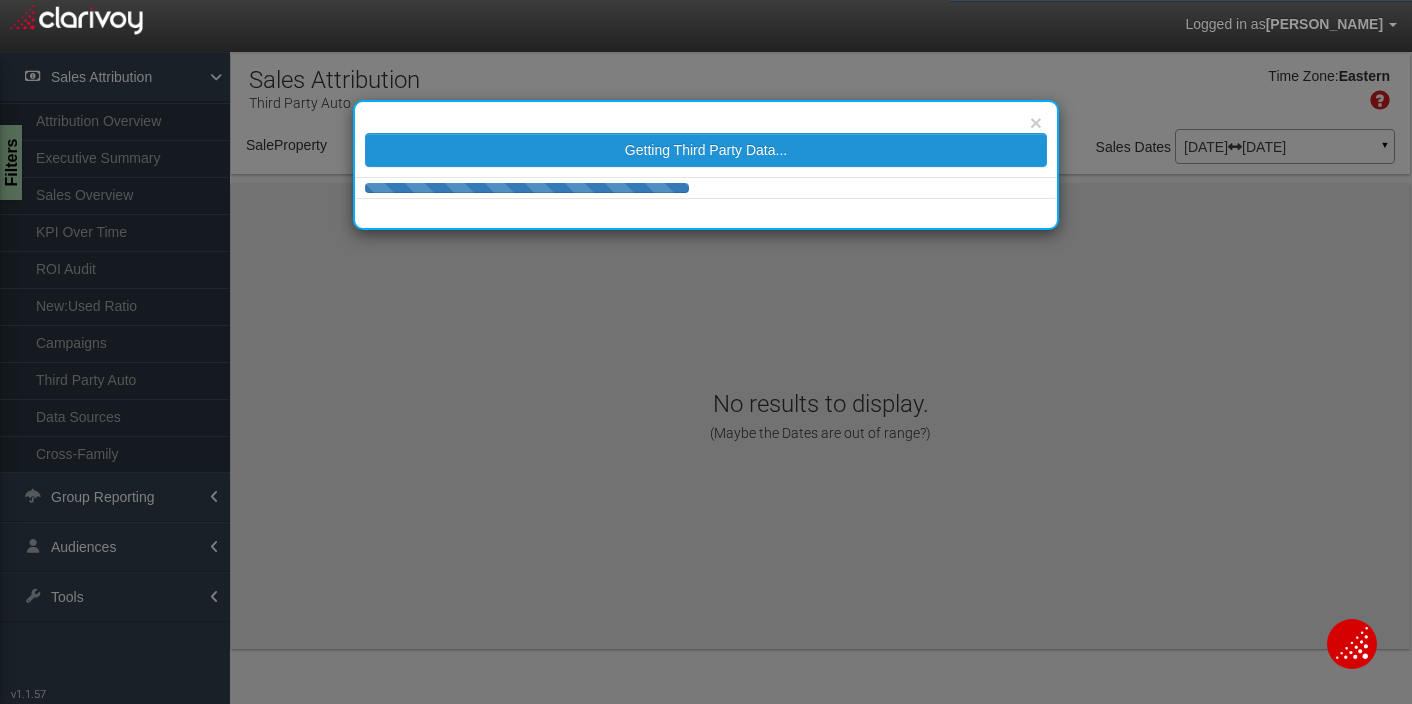 select on "object:292" 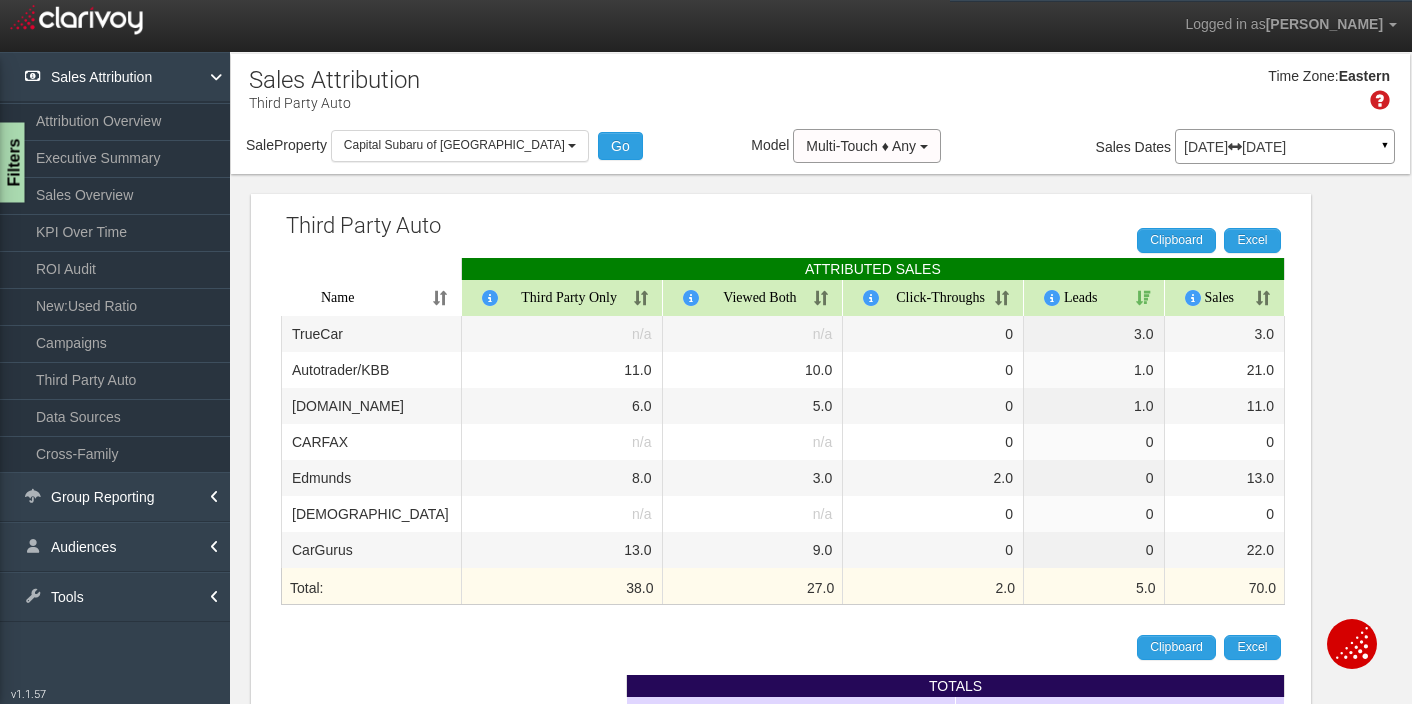 click on "Filters" at bounding box center (12, 163) 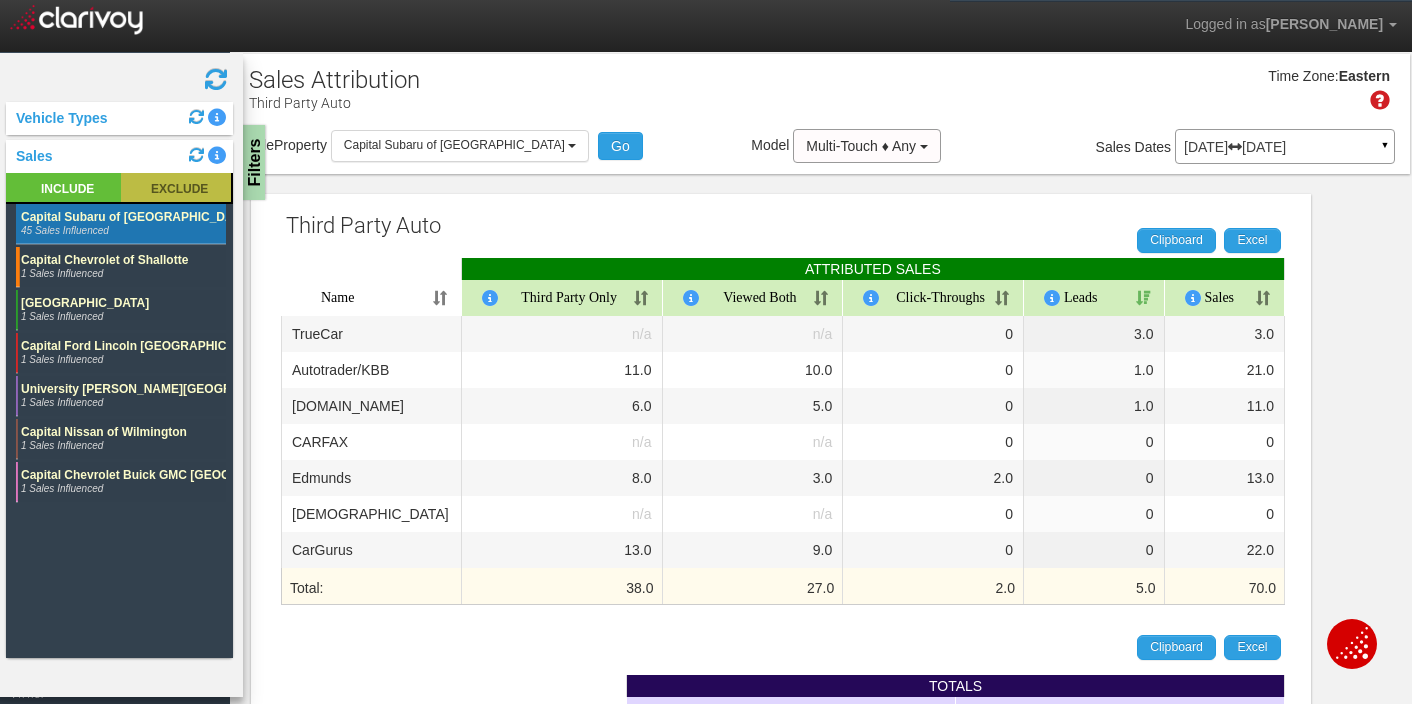 click 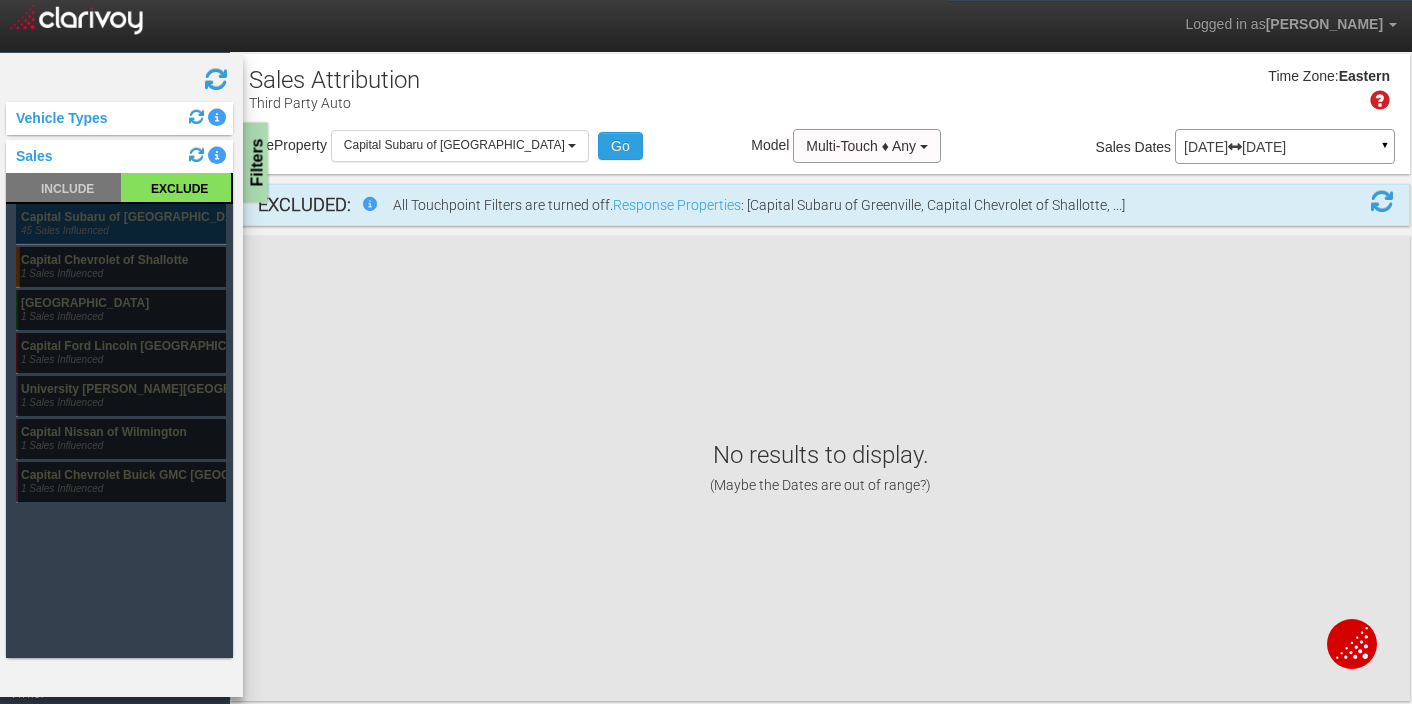 click on "Filters" at bounding box center (255, 163) 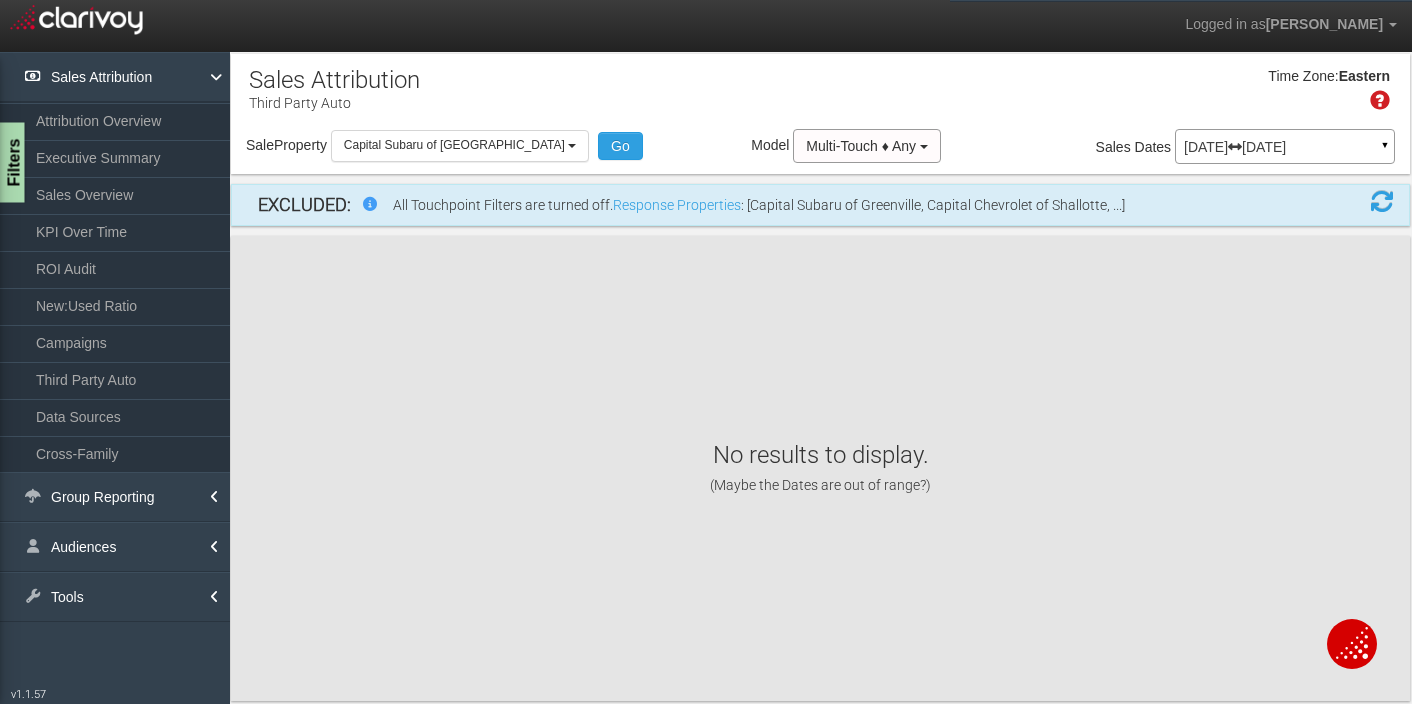 click on "Filters" at bounding box center [12, 163] 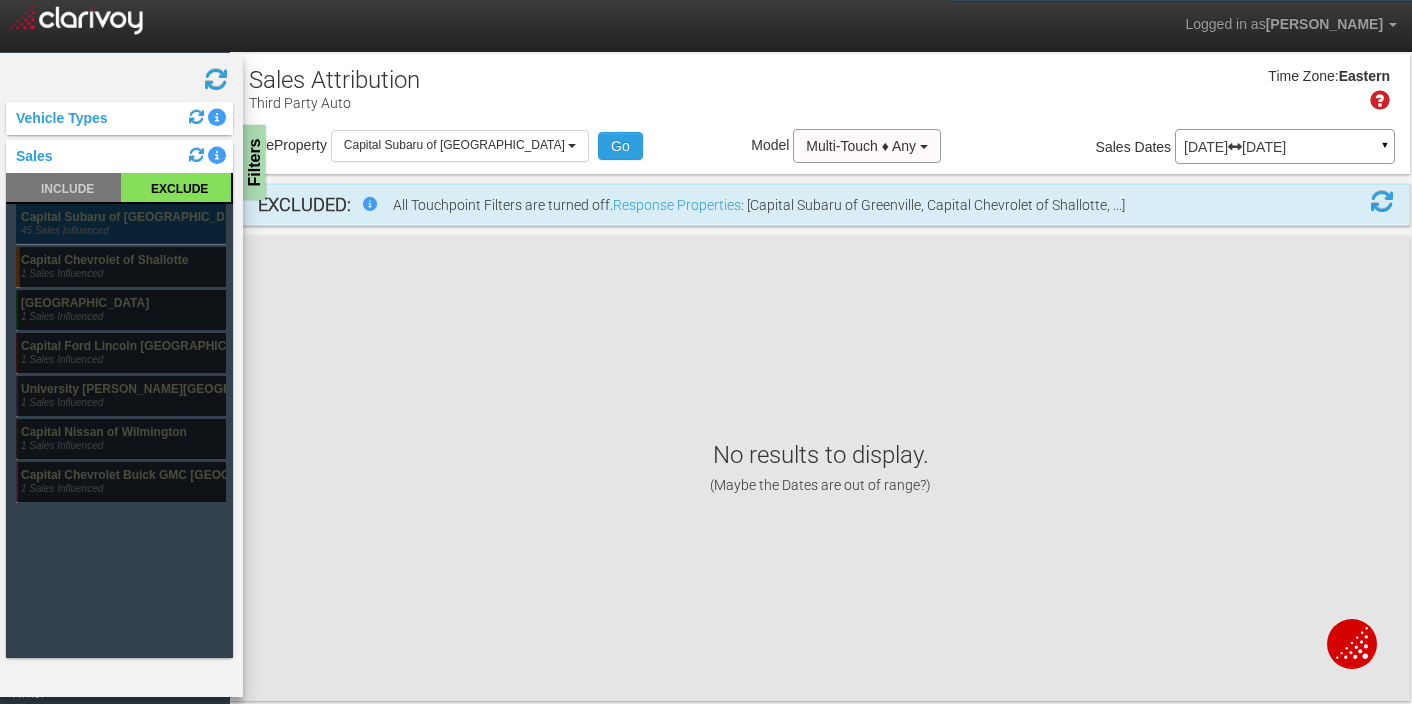 click 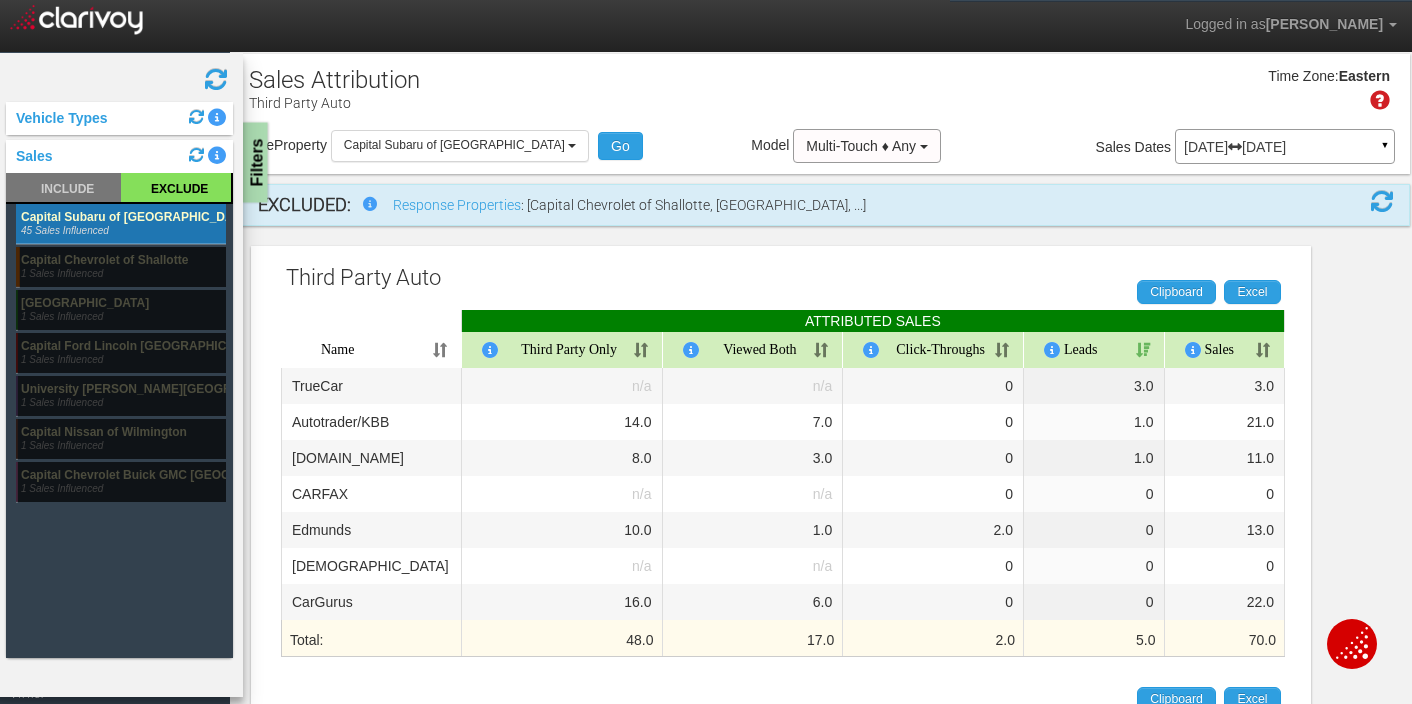 click on "Filters" at bounding box center [255, 163] 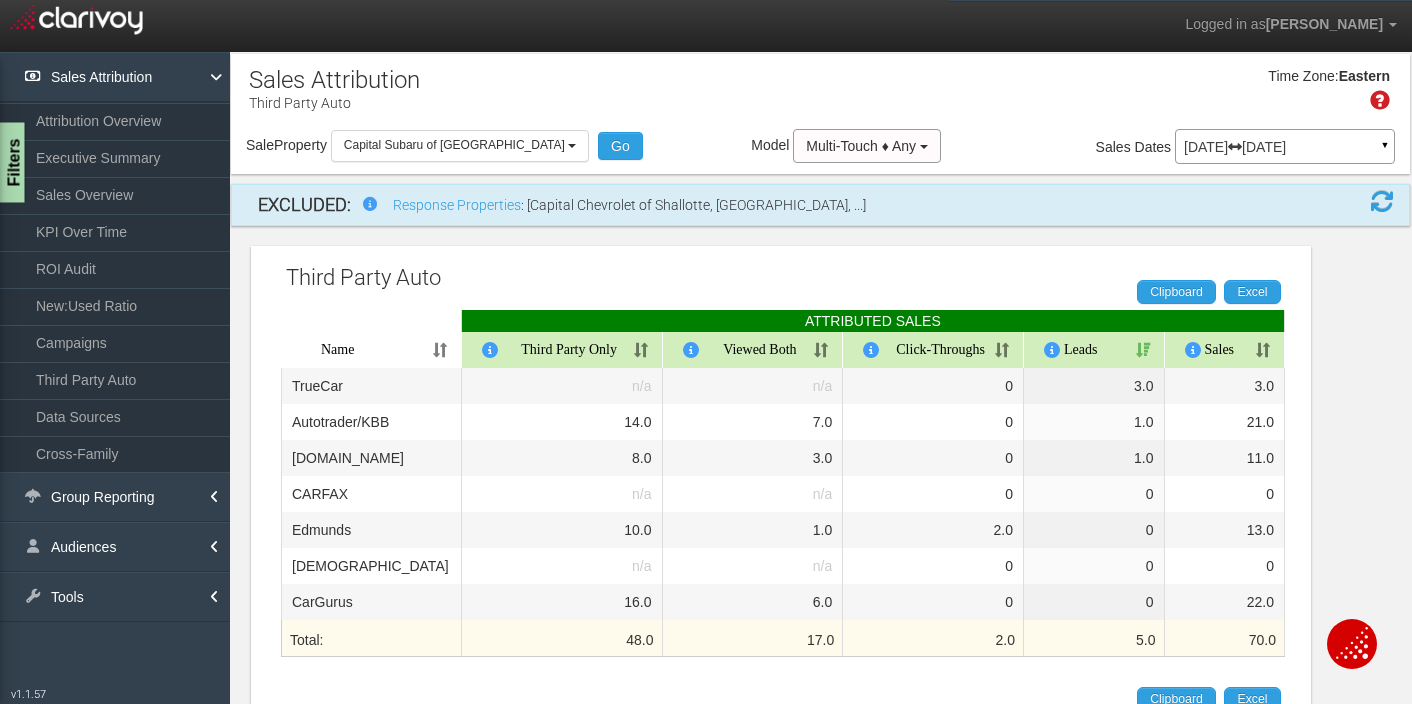 click on "Filters" at bounding box center [12, 163] 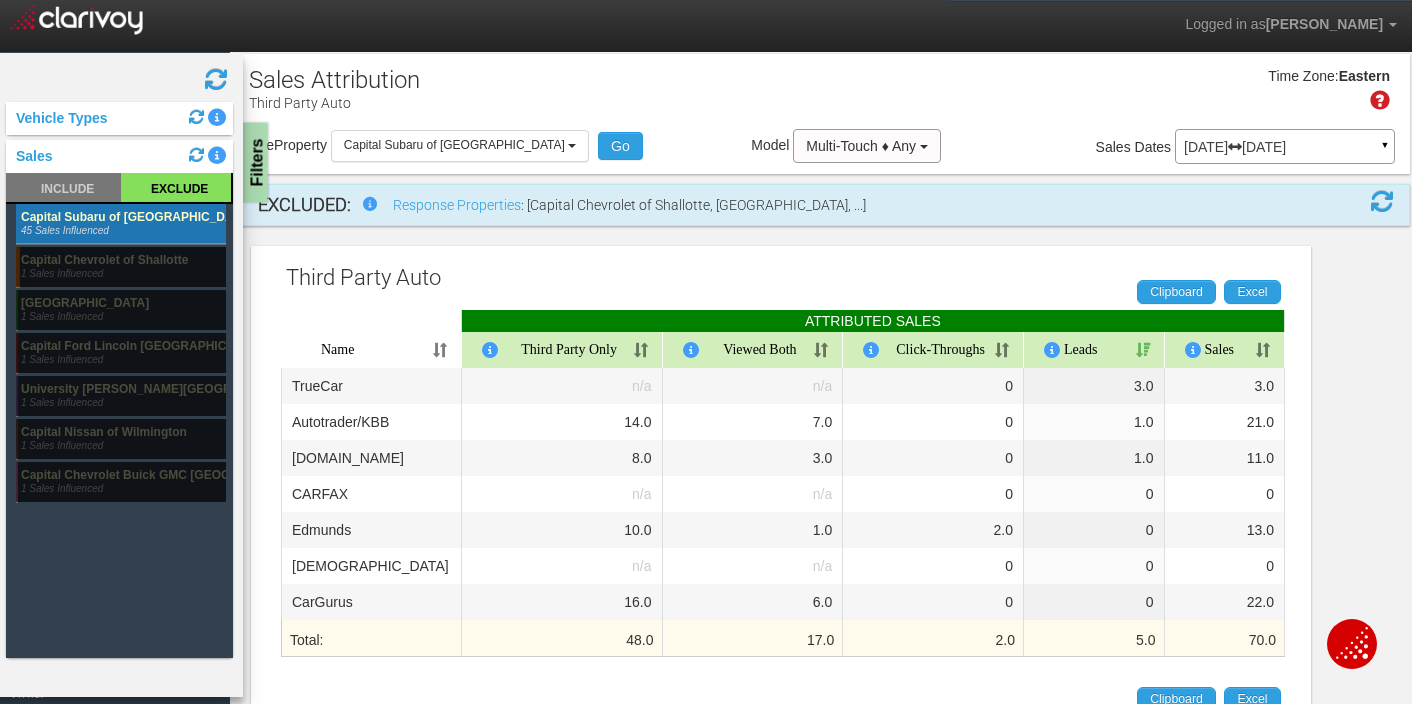 click on "Filters" at bounding box center (255, 163) 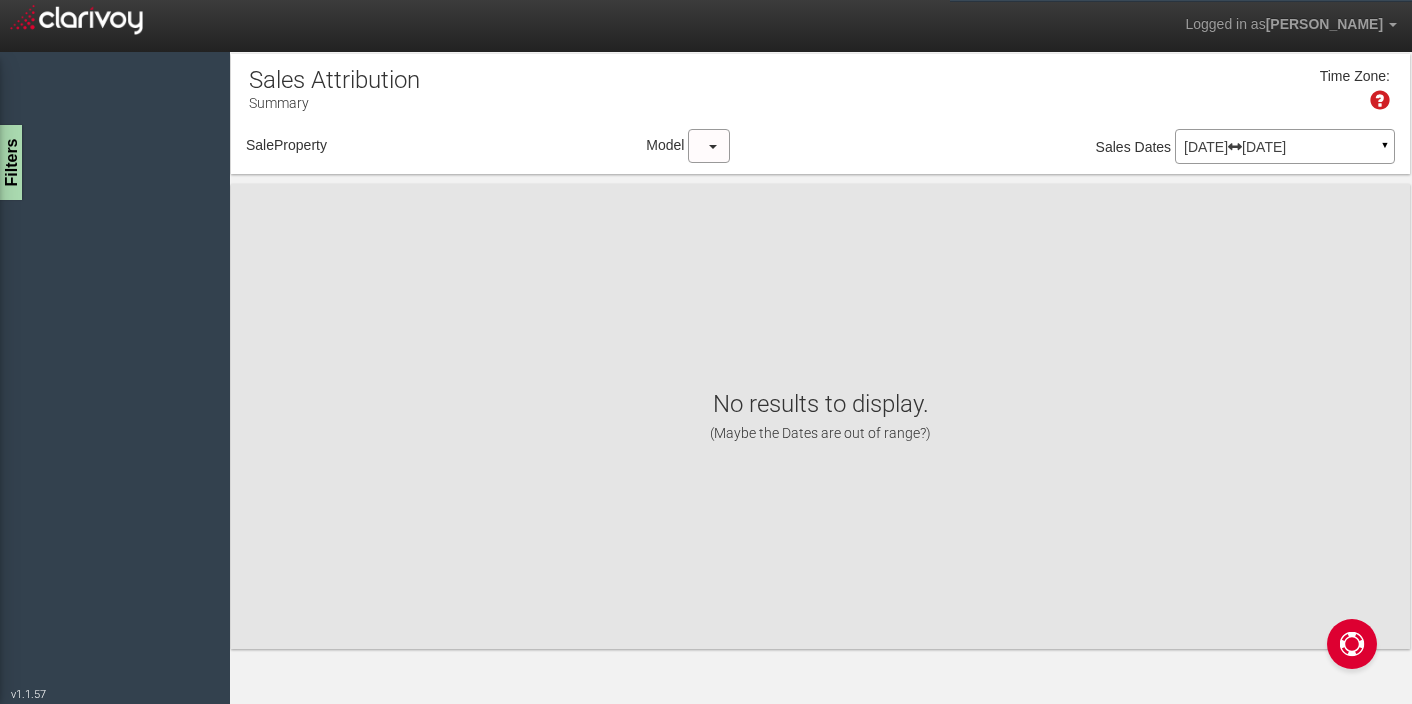 scroll, scrollTop: 0, scrollLeft: 0, axis: both 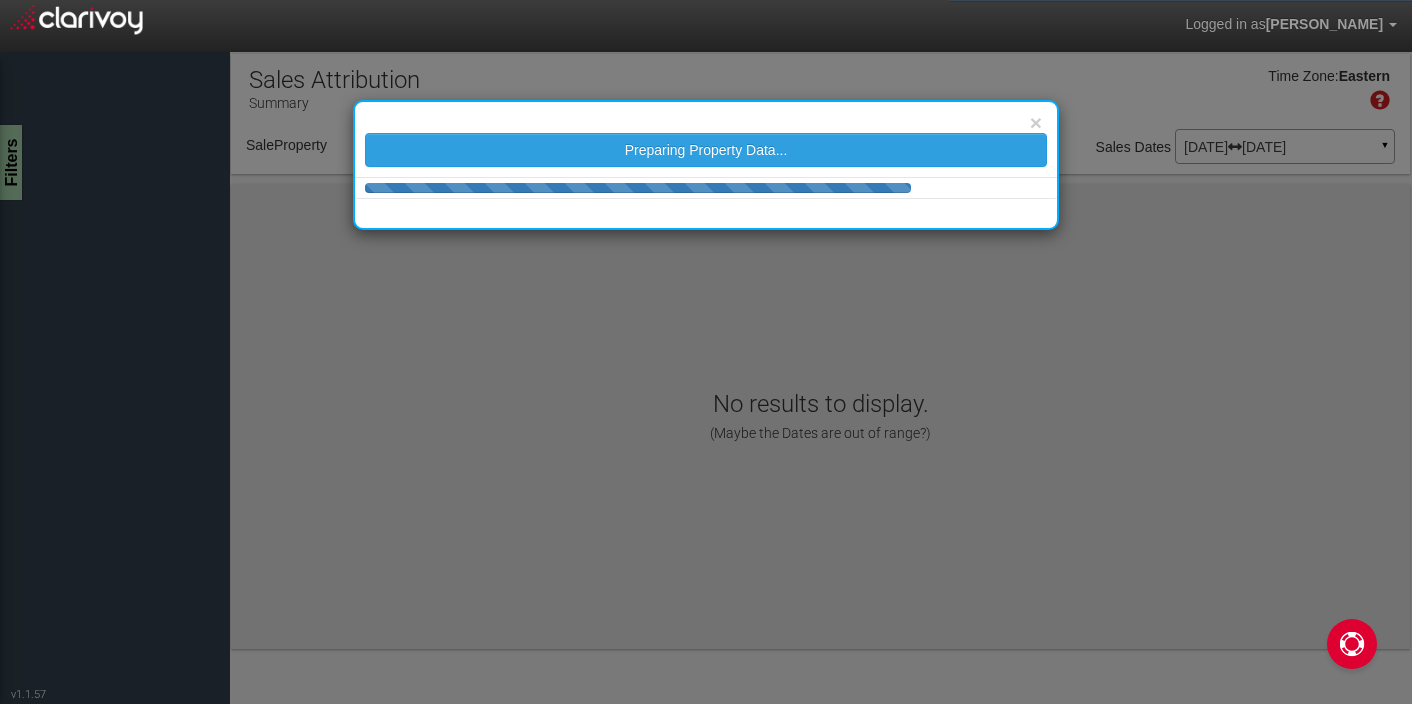 select on "object:53" 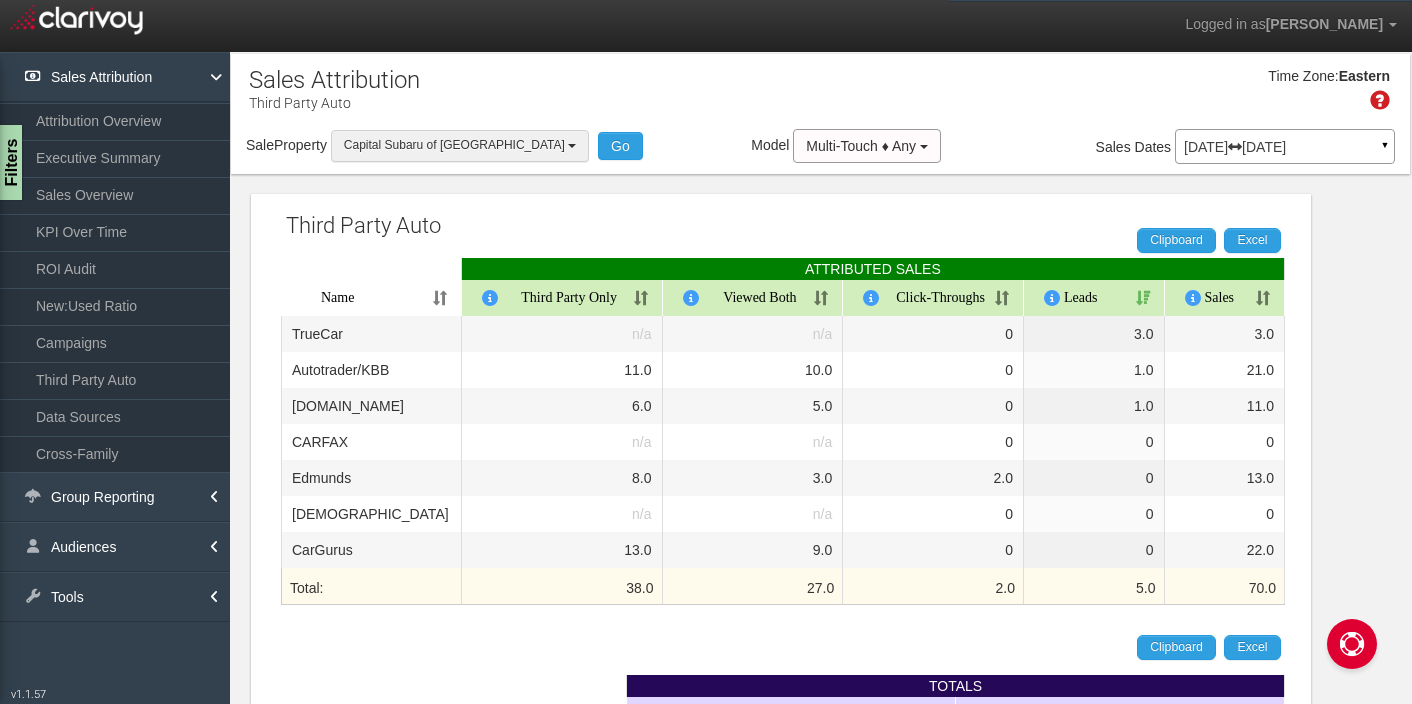 click on "Capital Subaru of [GEOGRAPHIC_DATA]" at bounding box center [454, 145] 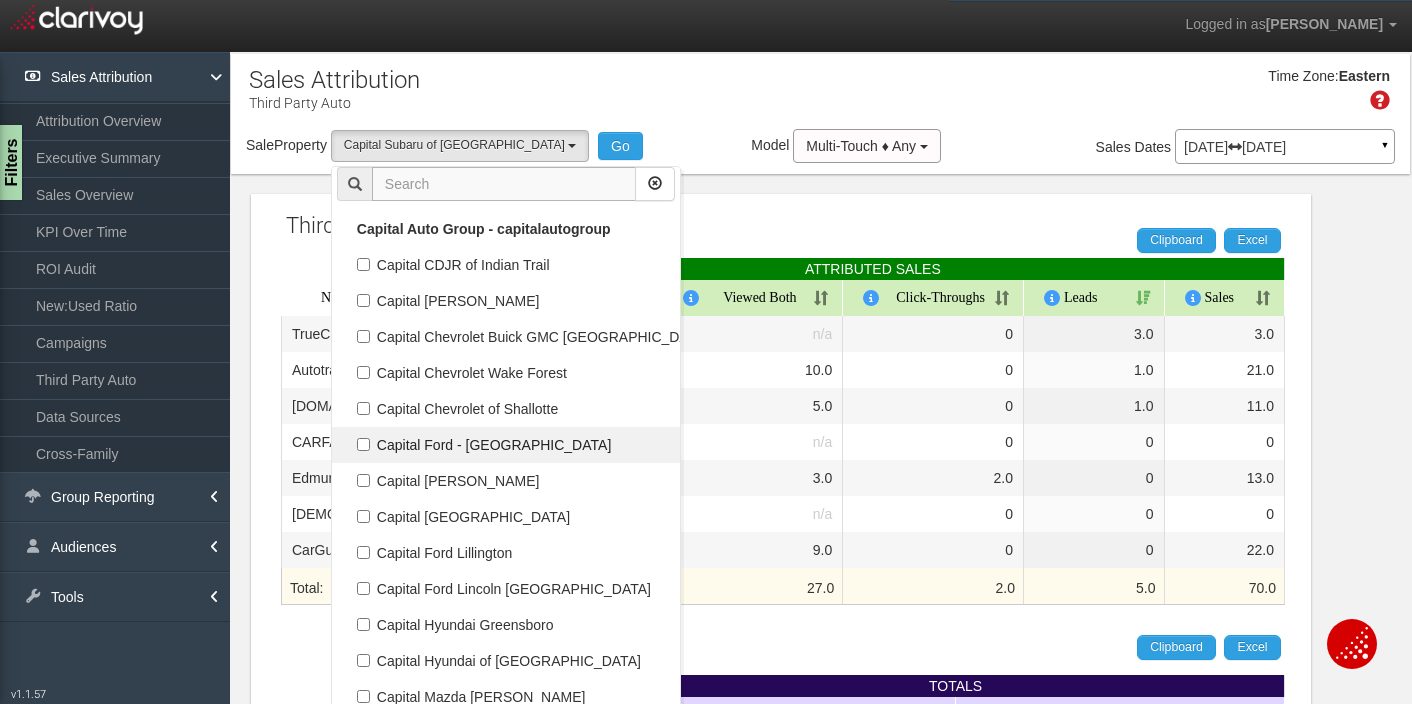 scroll, scrollTop: 238, scrollLeft: 0, axis: vertical 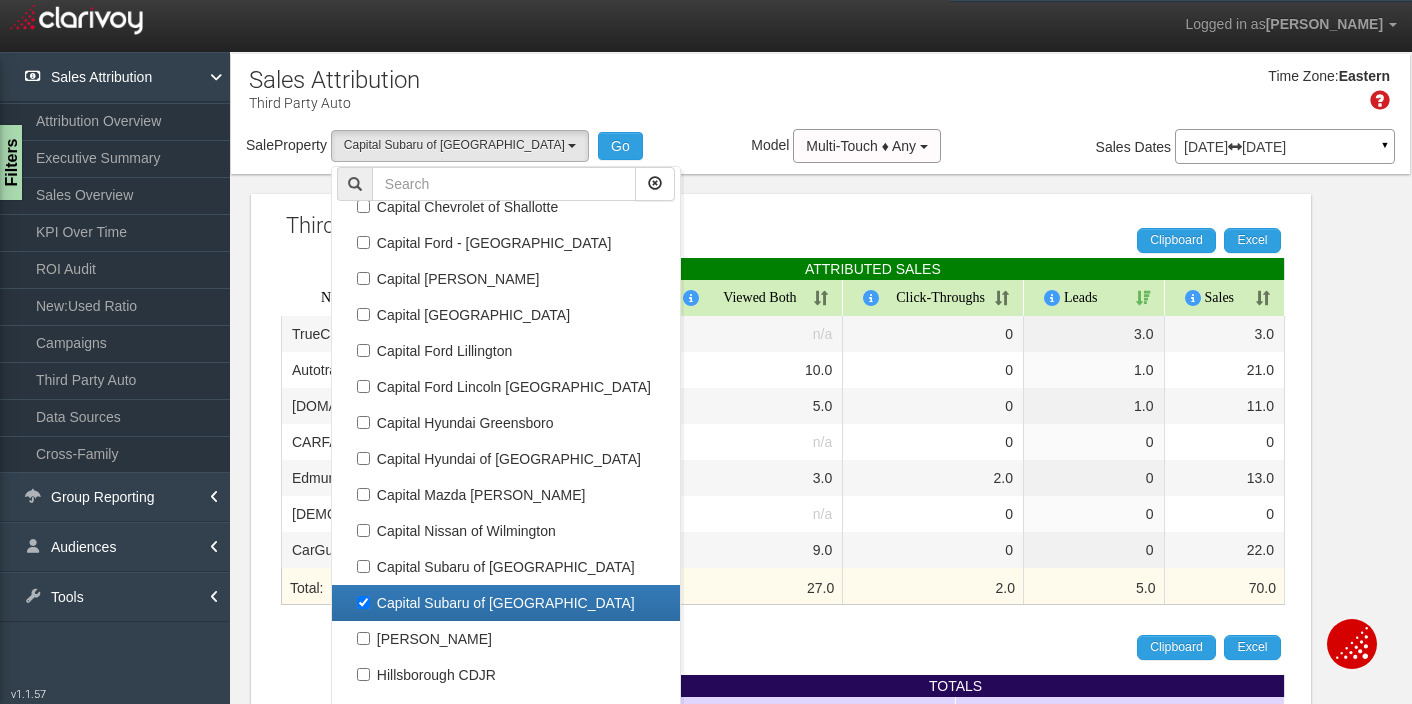 click on "Capital Subaru of [GEOGRAPHIC_DATA]" at bounding box center [506, 603] 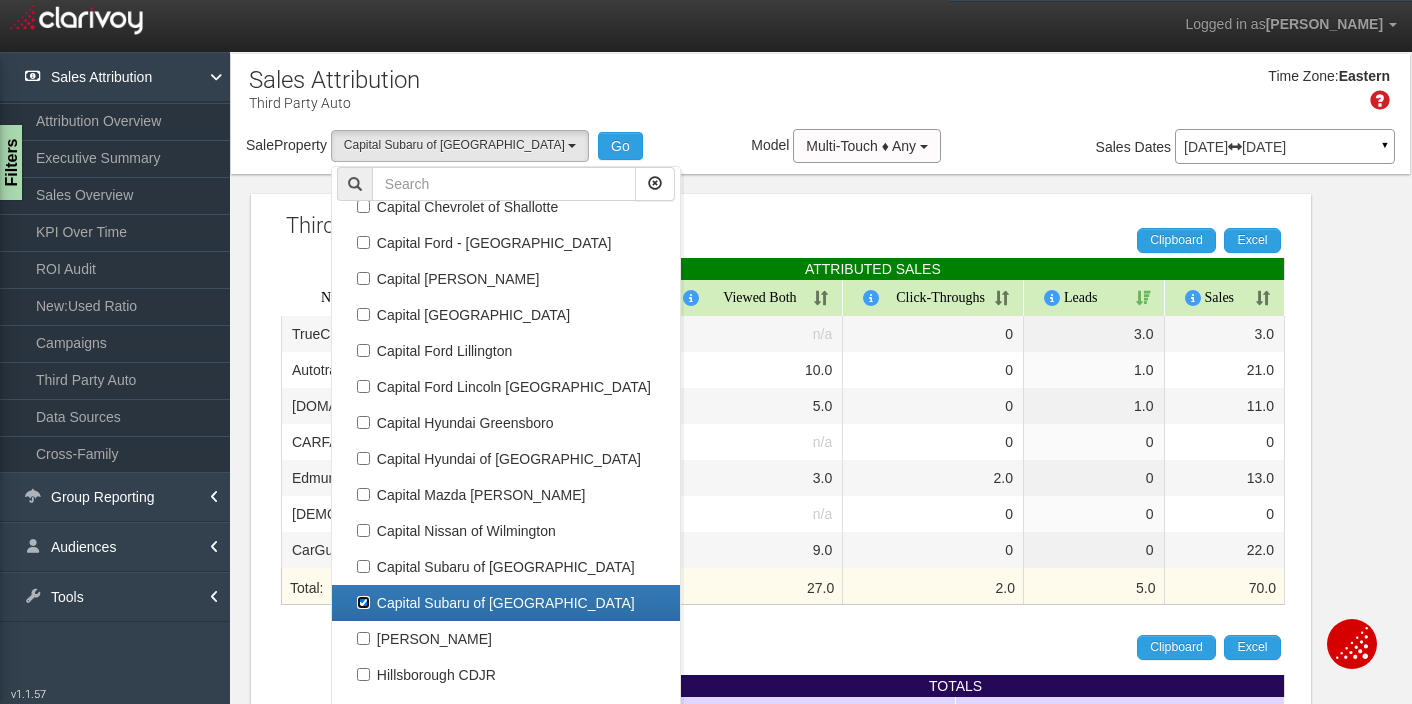 click on "Capital Subaru of [GEOGRAPHIC_DATA]" at bounding box center (363, 602) 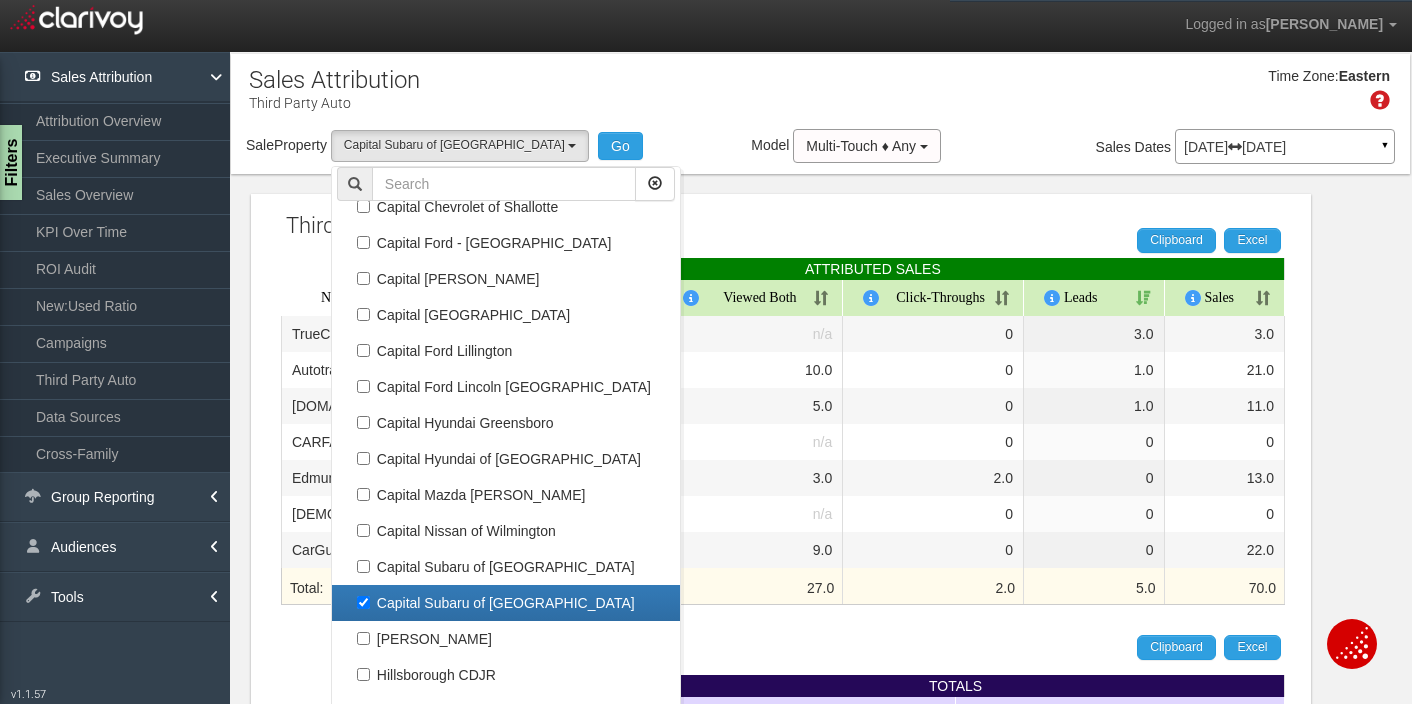 checkbox on "false" 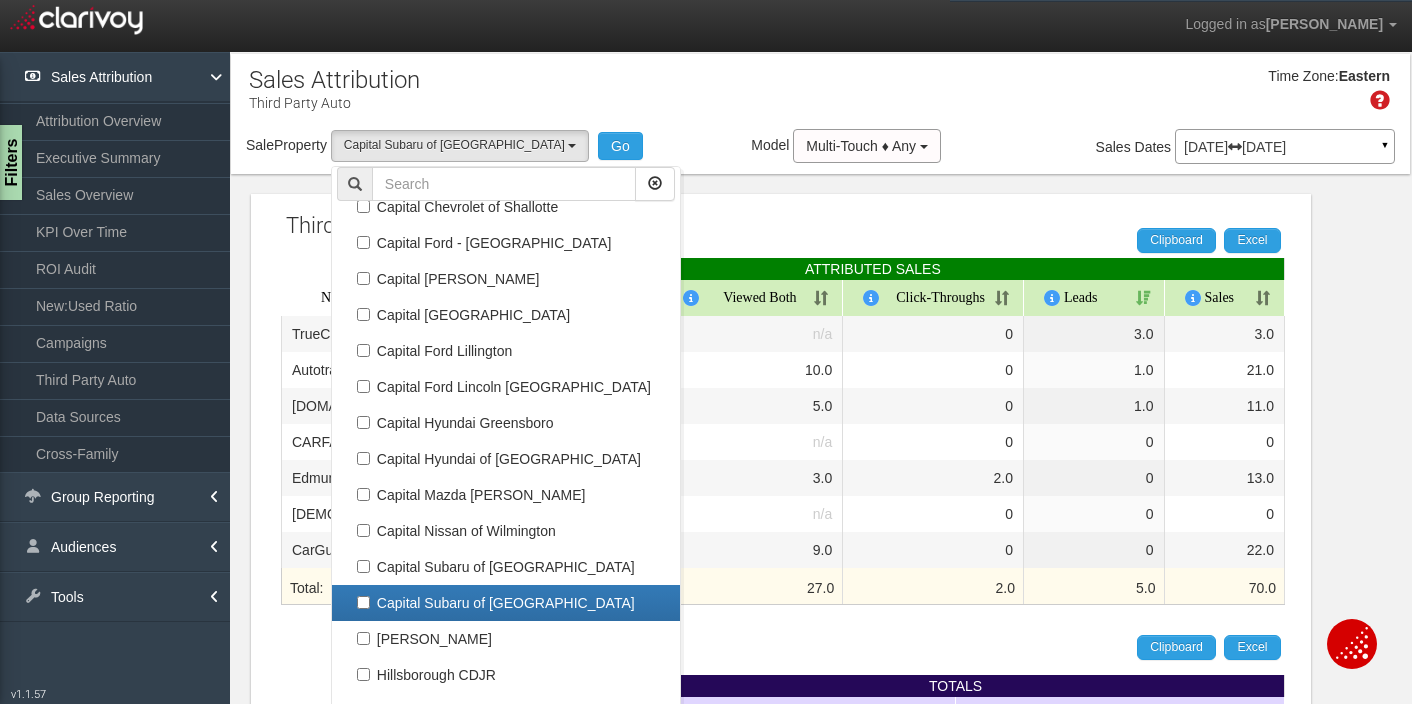 select 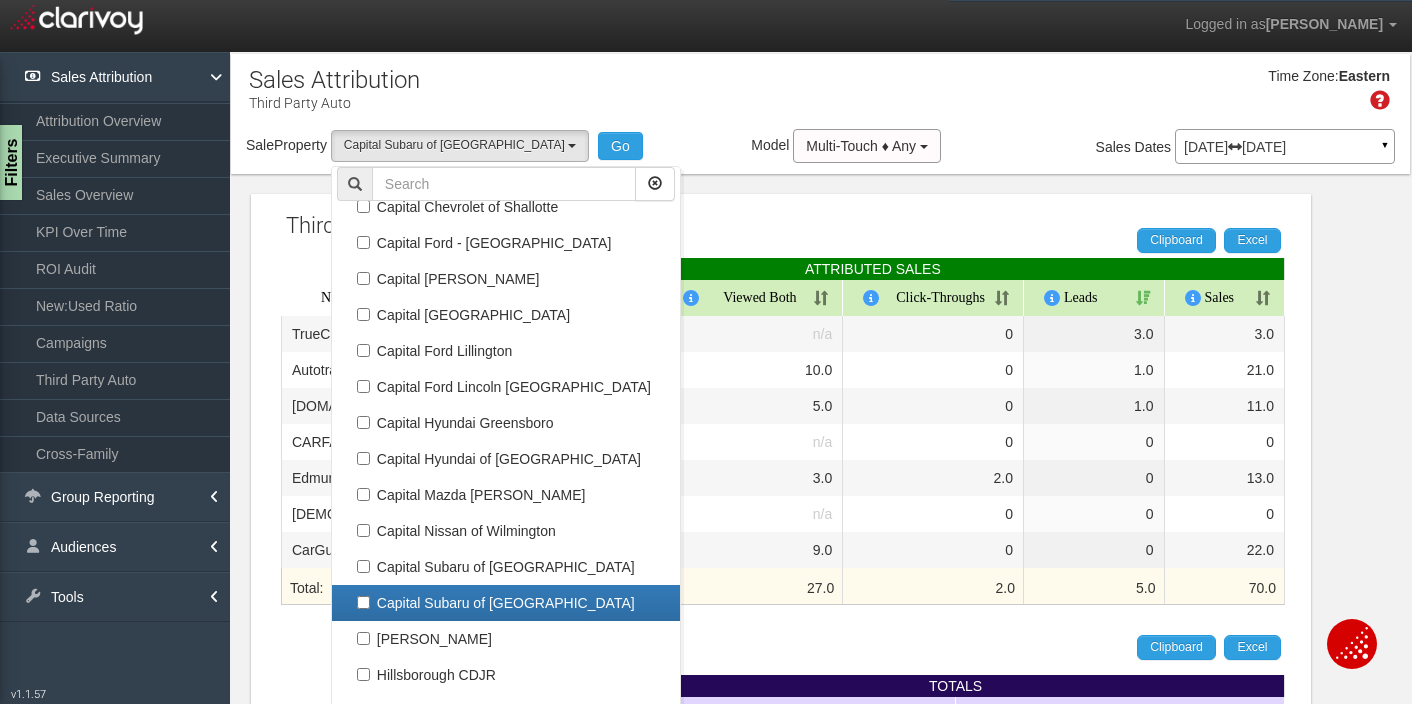 scroll, scrollTop: 288, scrollLeft: 0, axis: vertical 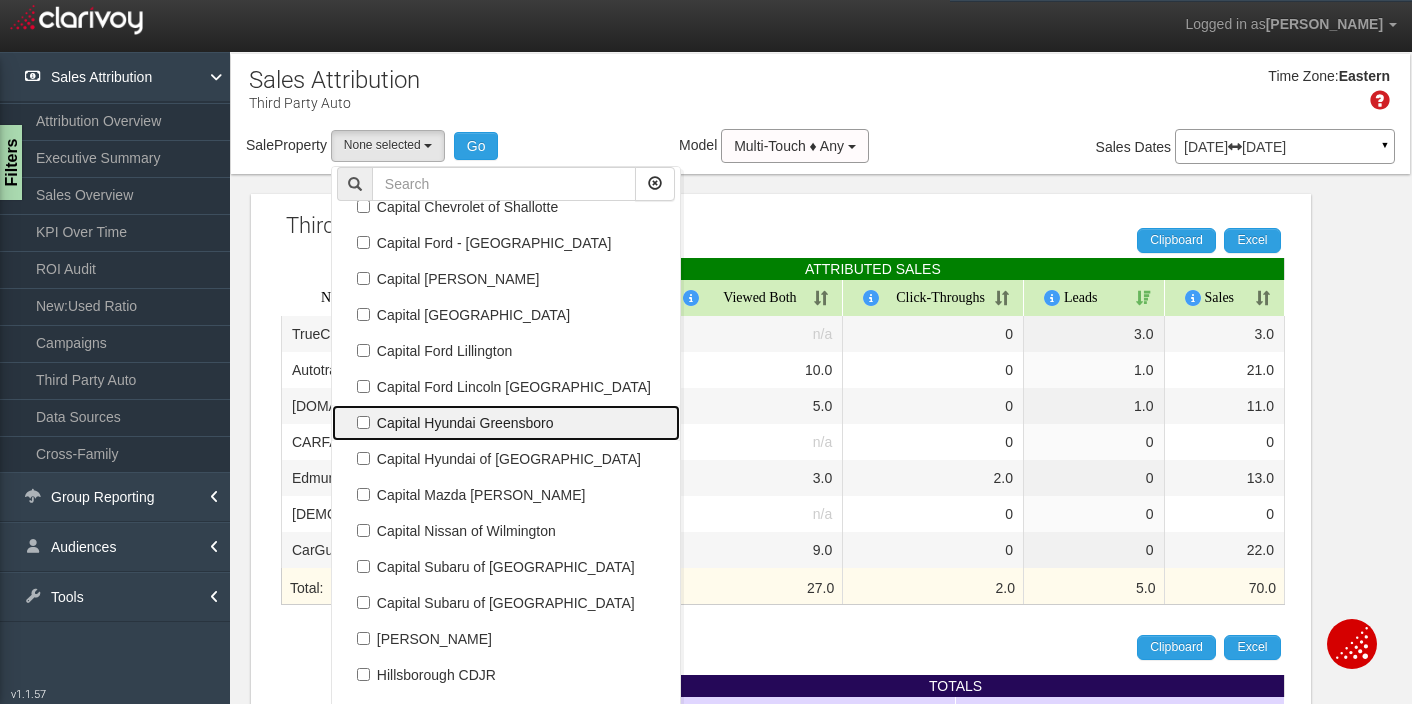 click on "Capital Hyundai Greensboro" at bounding box center [506, 423] 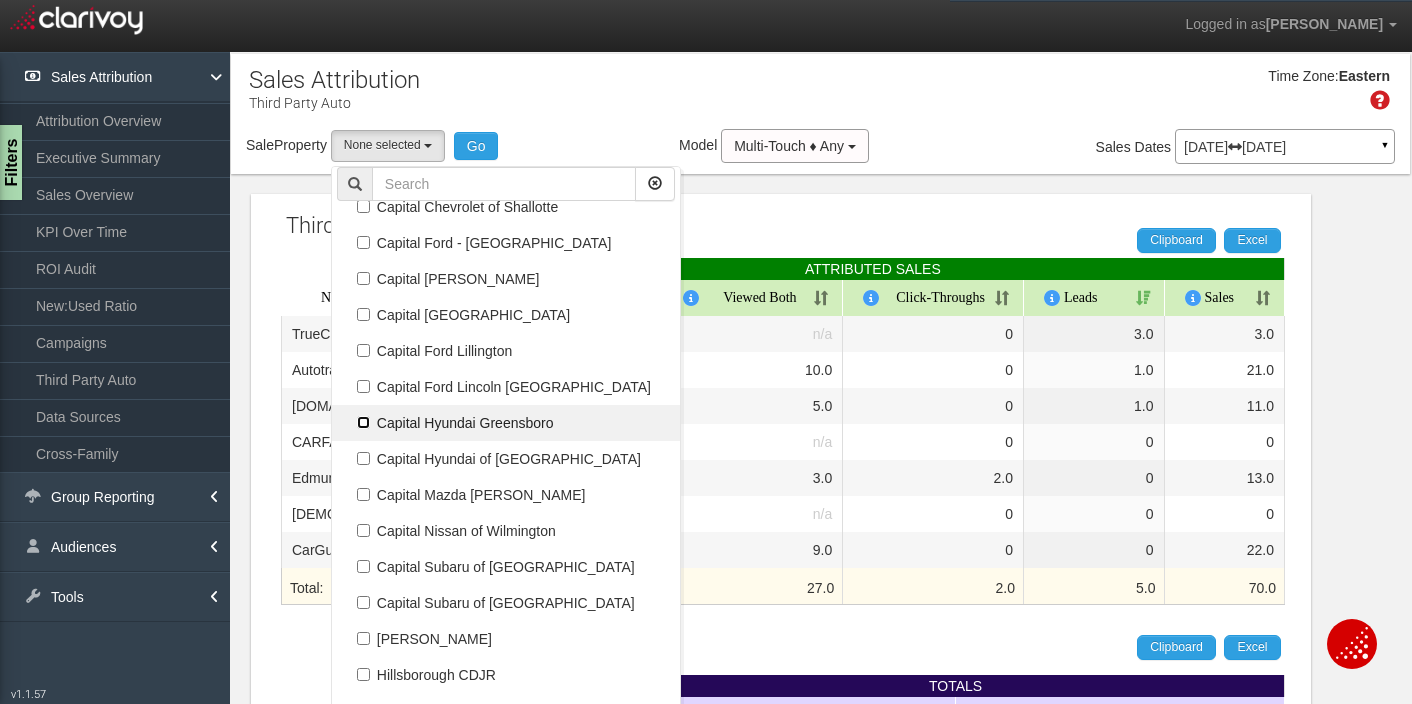 click on "Capital Hyundai Greensboro" at bounding box center (363, 422) 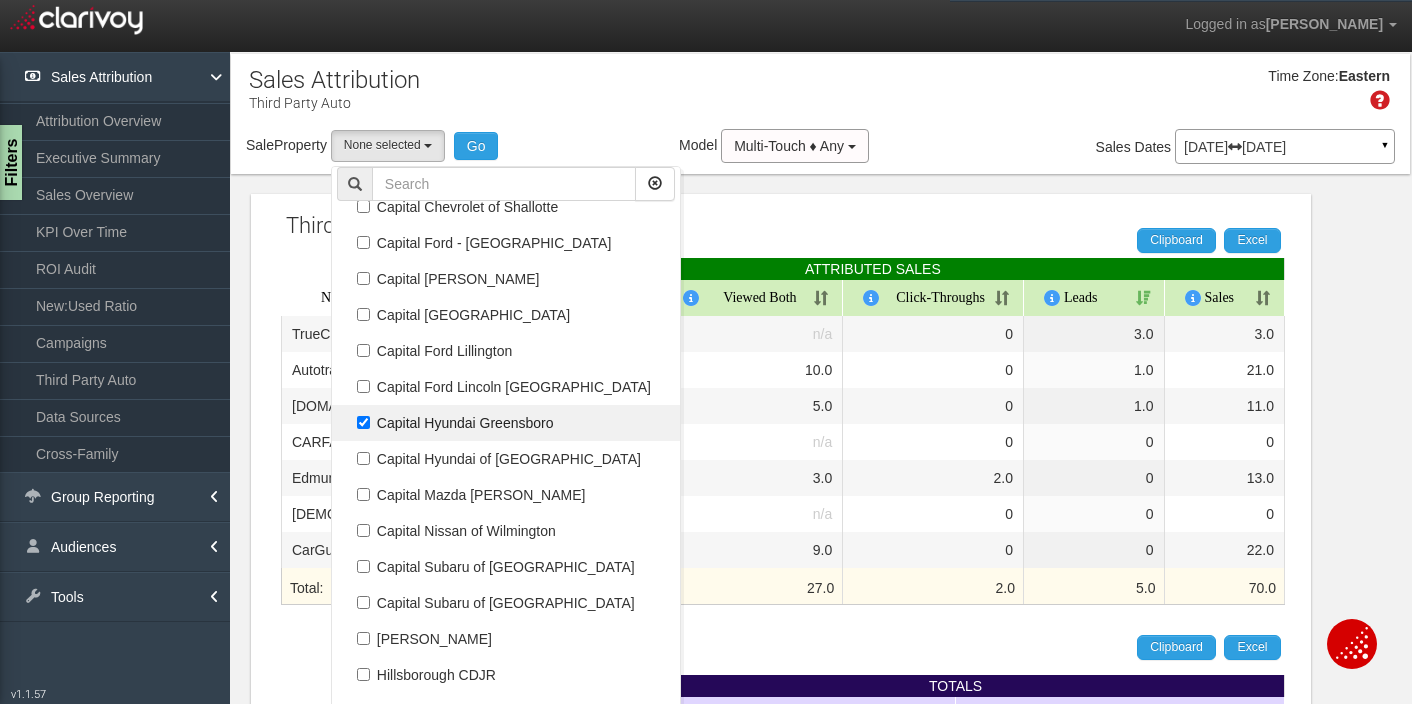 select on "object:48" 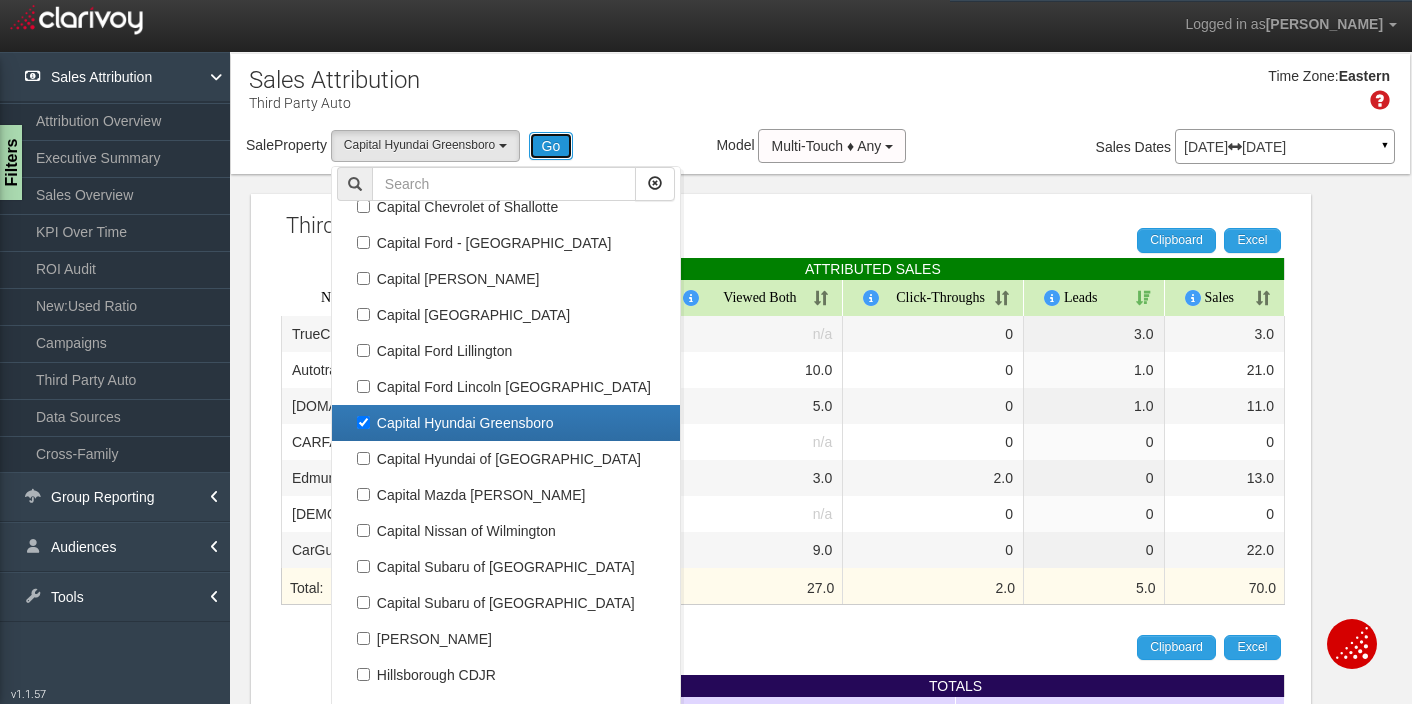 click on "Go" at bounding box center (551, 146) 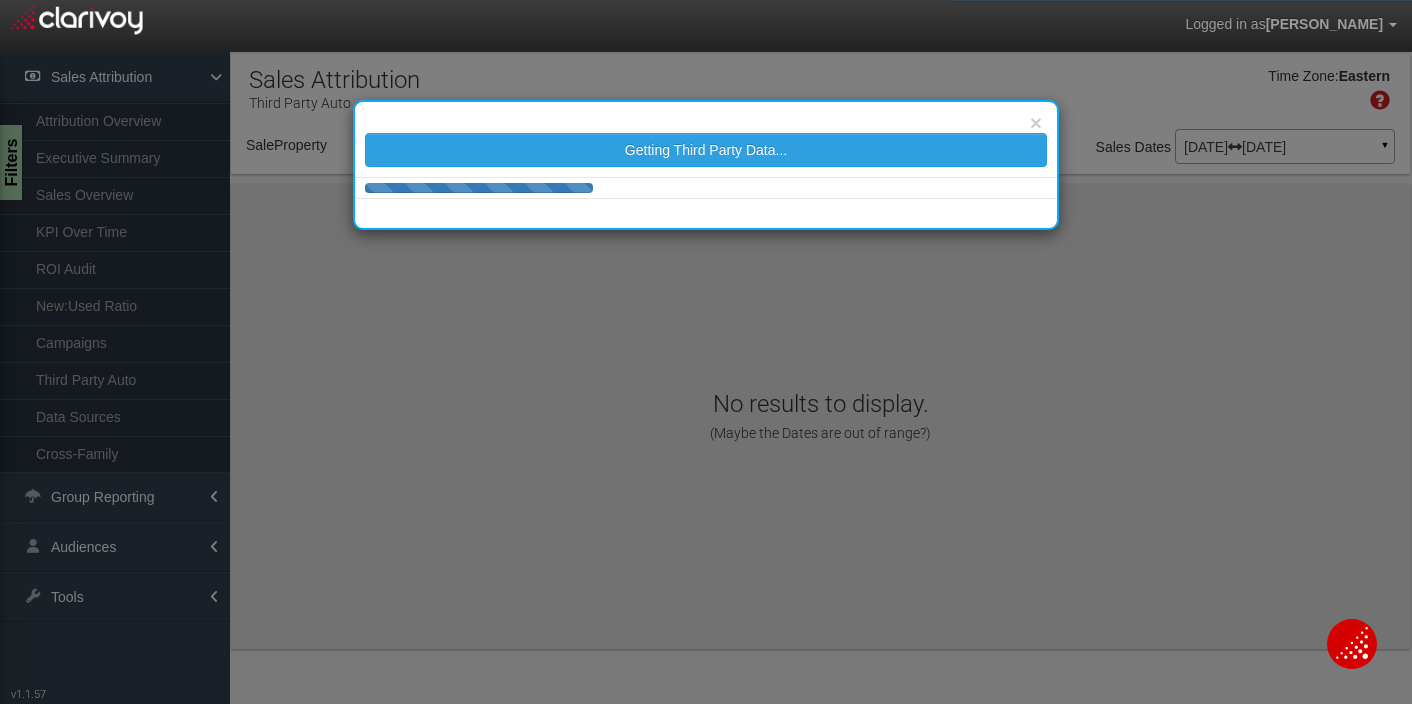select on "object:287" 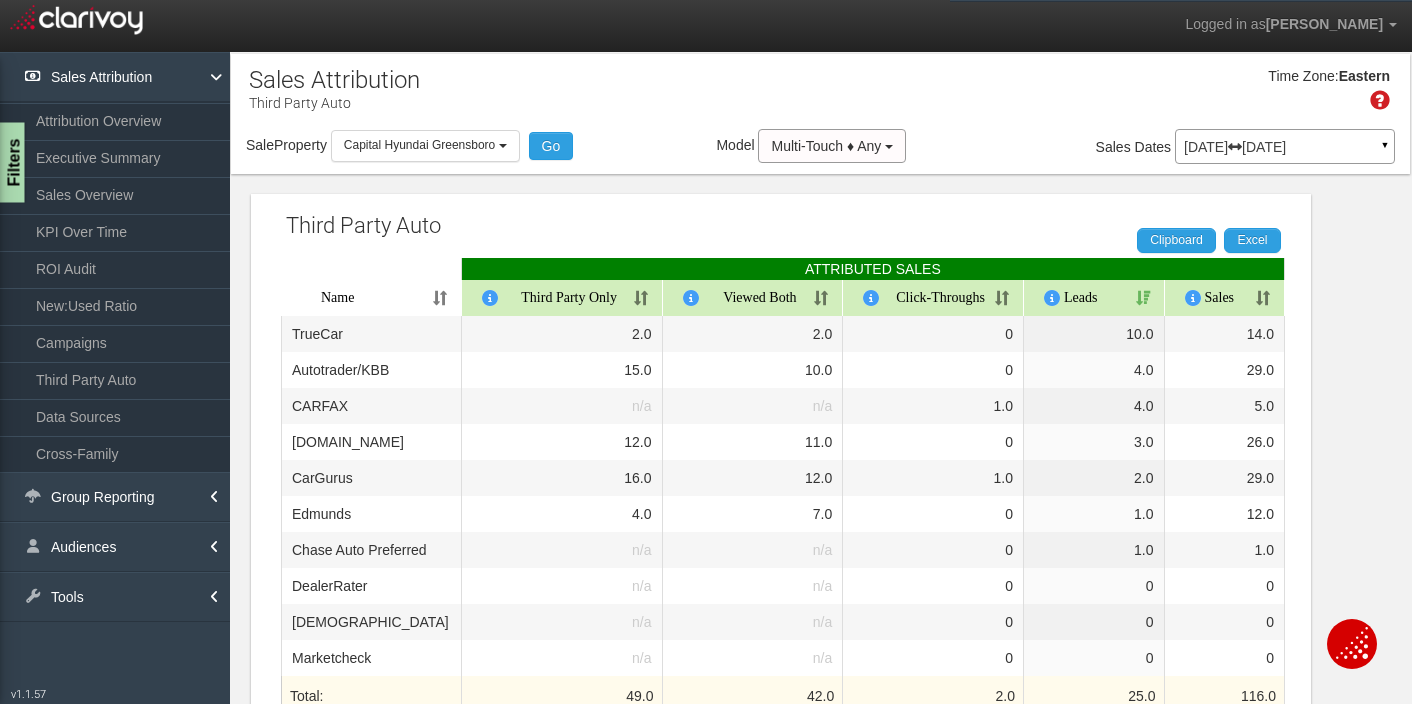 click on "Filters" at bounding box center (12, 163) 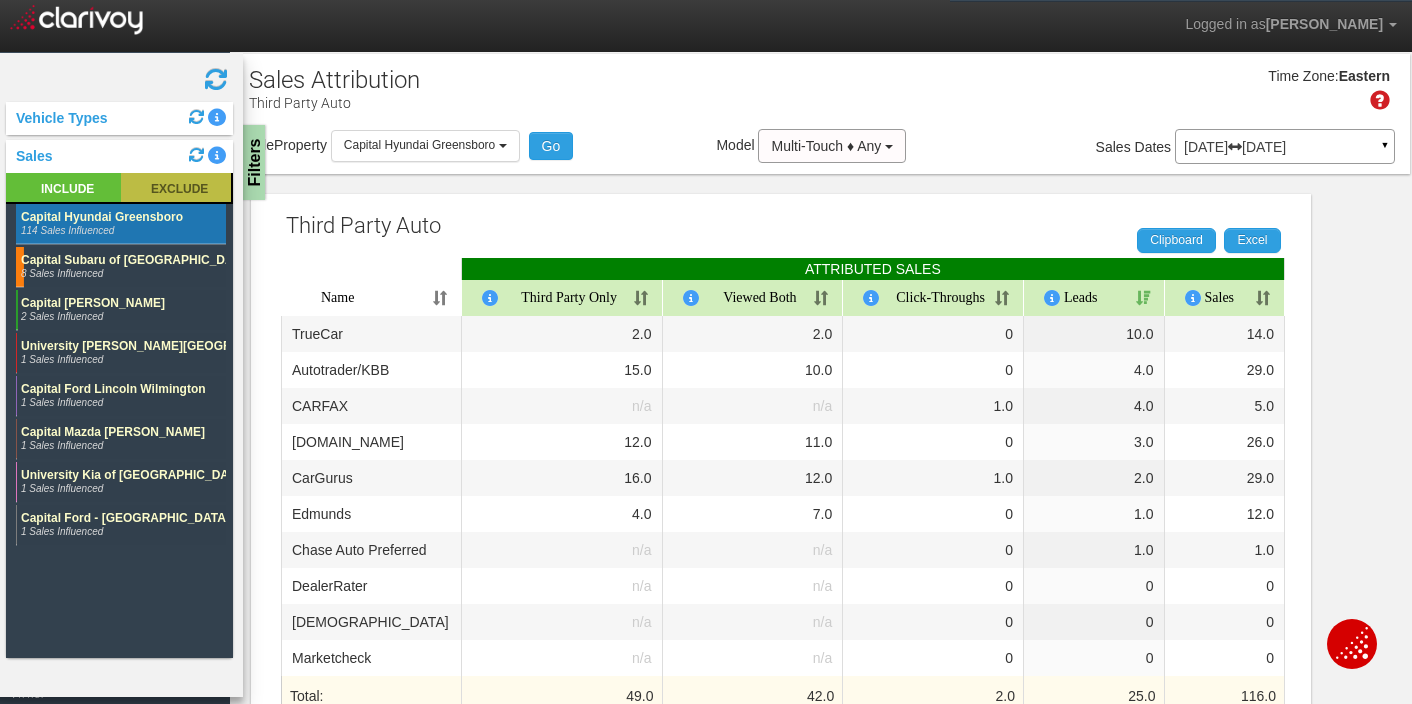 click 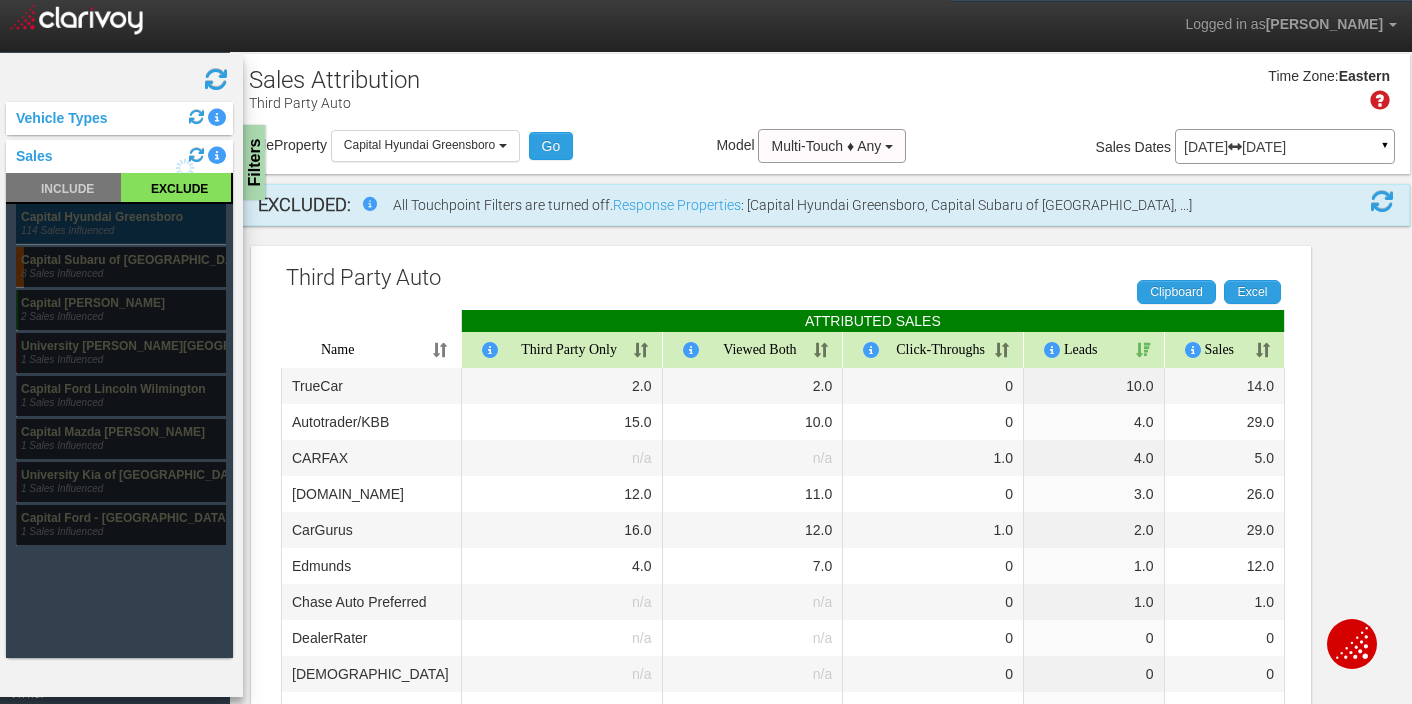 click 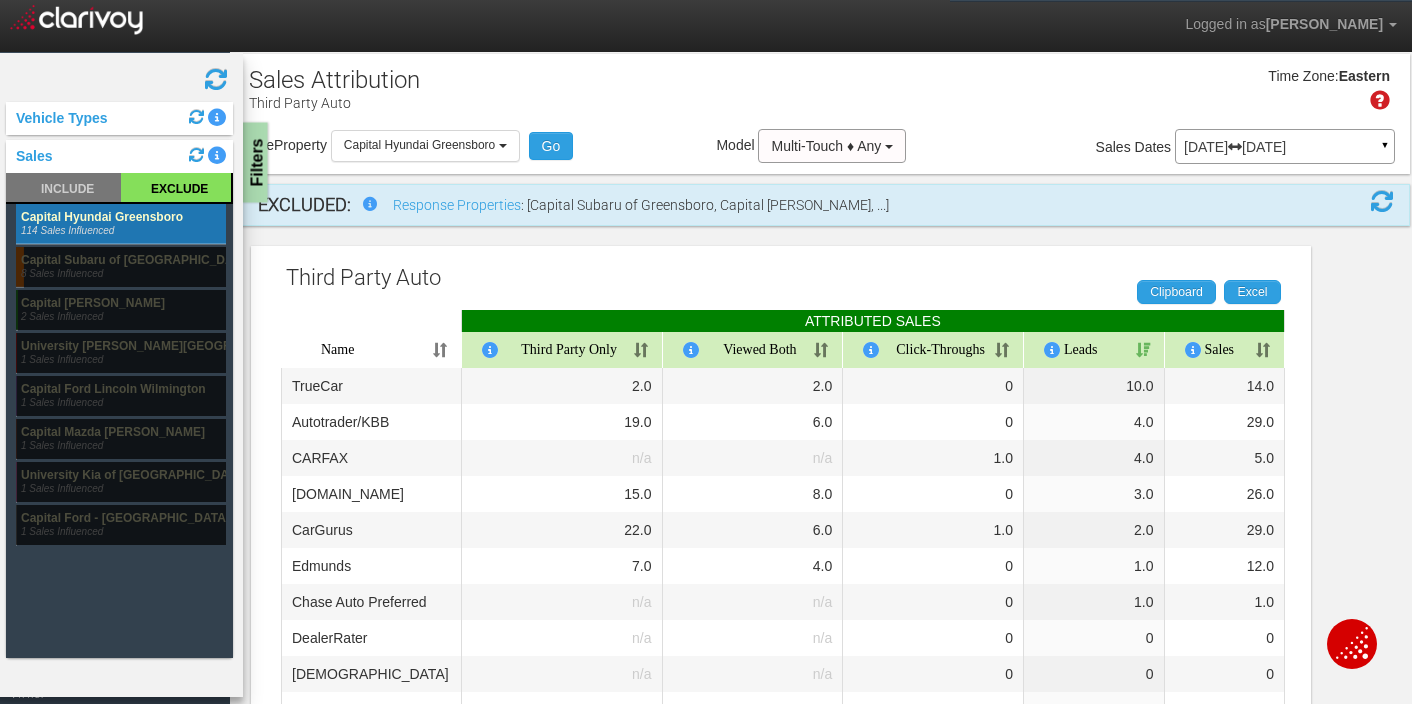 click on "Filters" at bounding box center (255, 163) 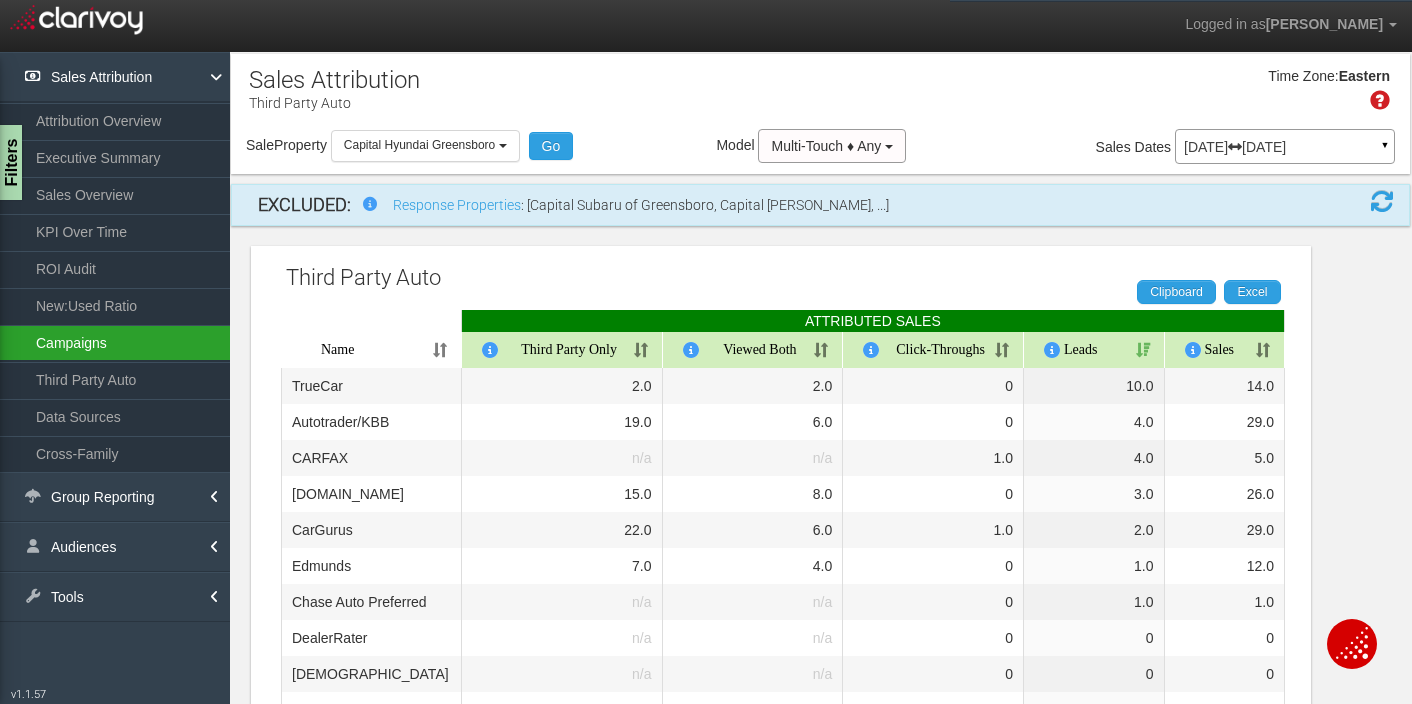 click on "Campaigns" at bounding box center [115, 343] 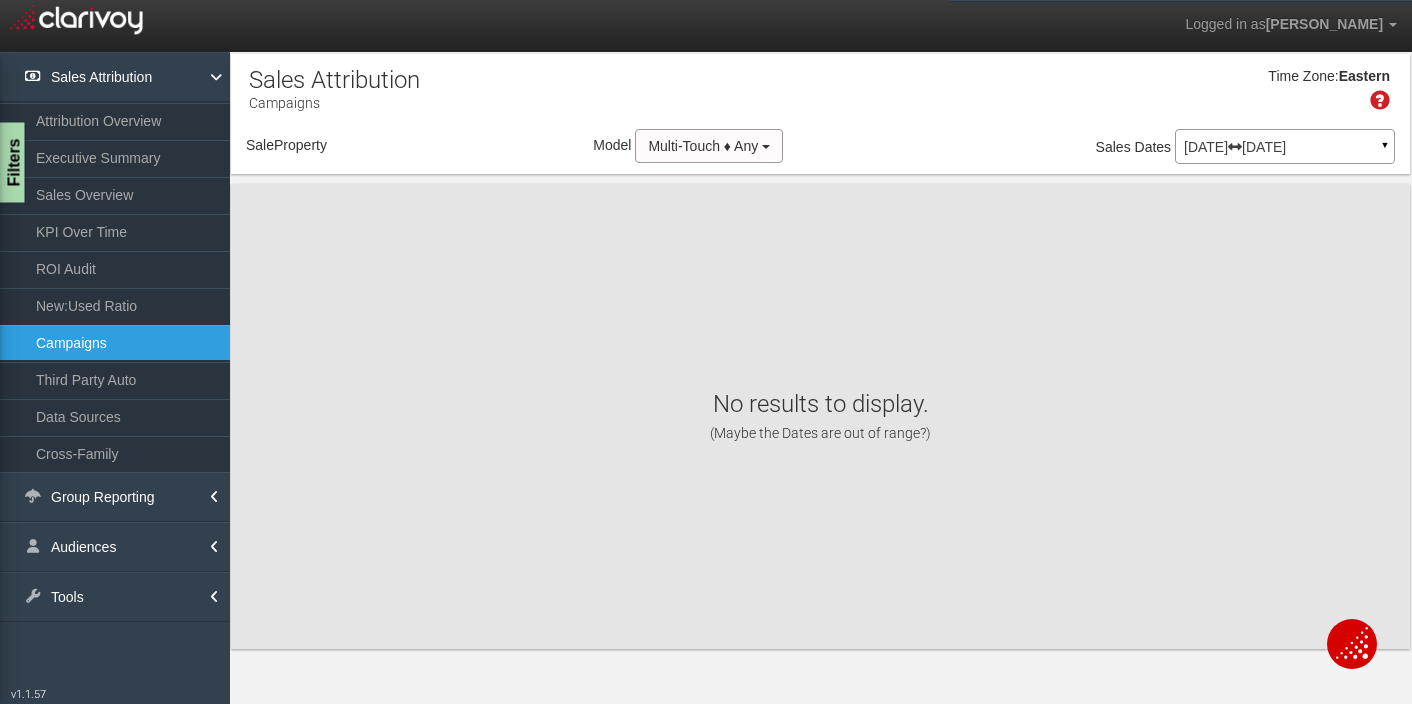 select on "object:343" 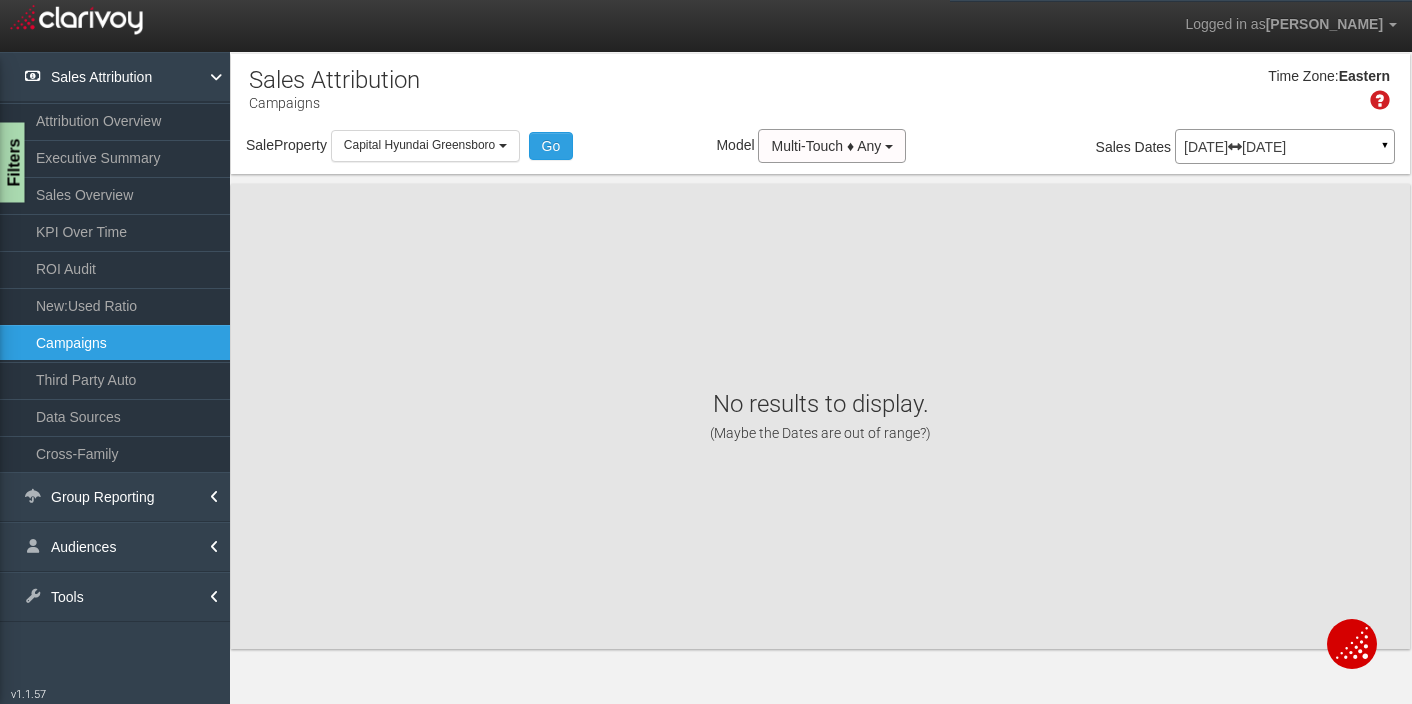 click on "×                                               						 Getting Third Party Data..." at bounding box center [0, 0] 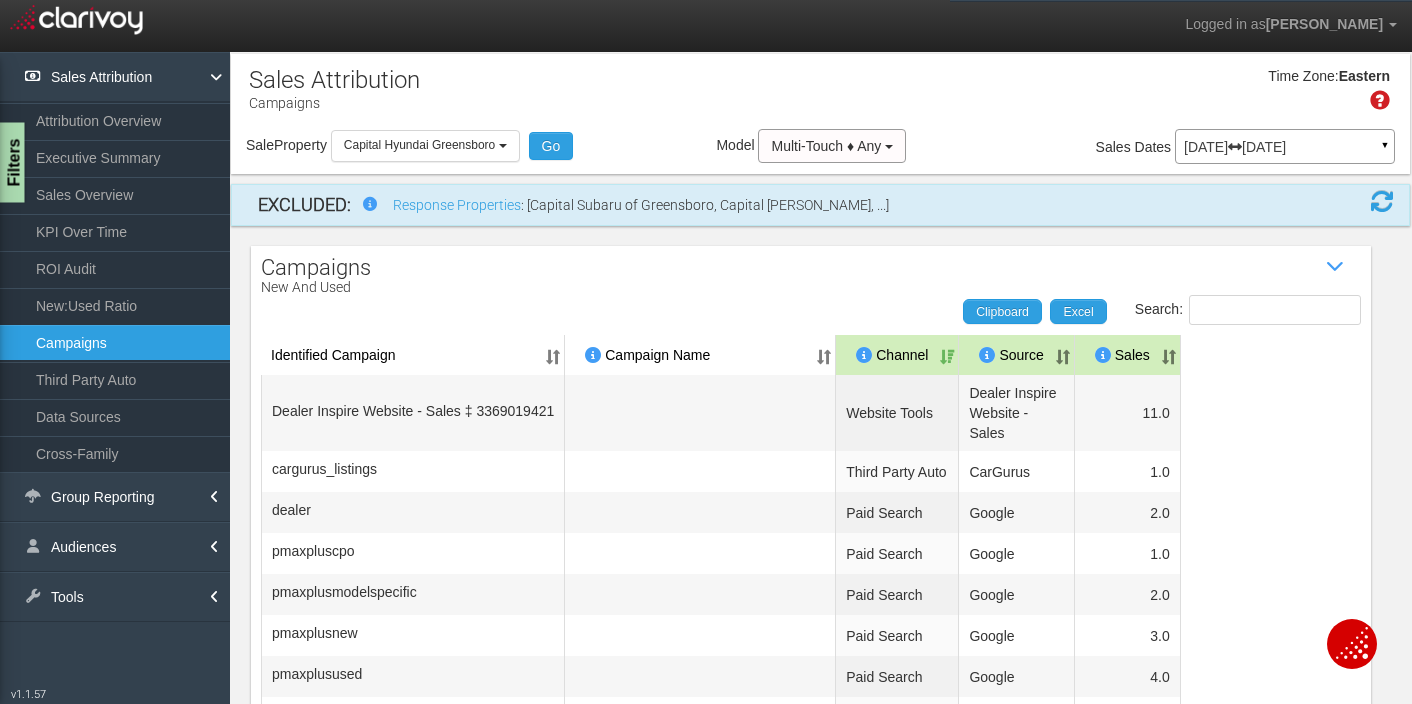 click on "Filters" at bounding box center (12, 163) 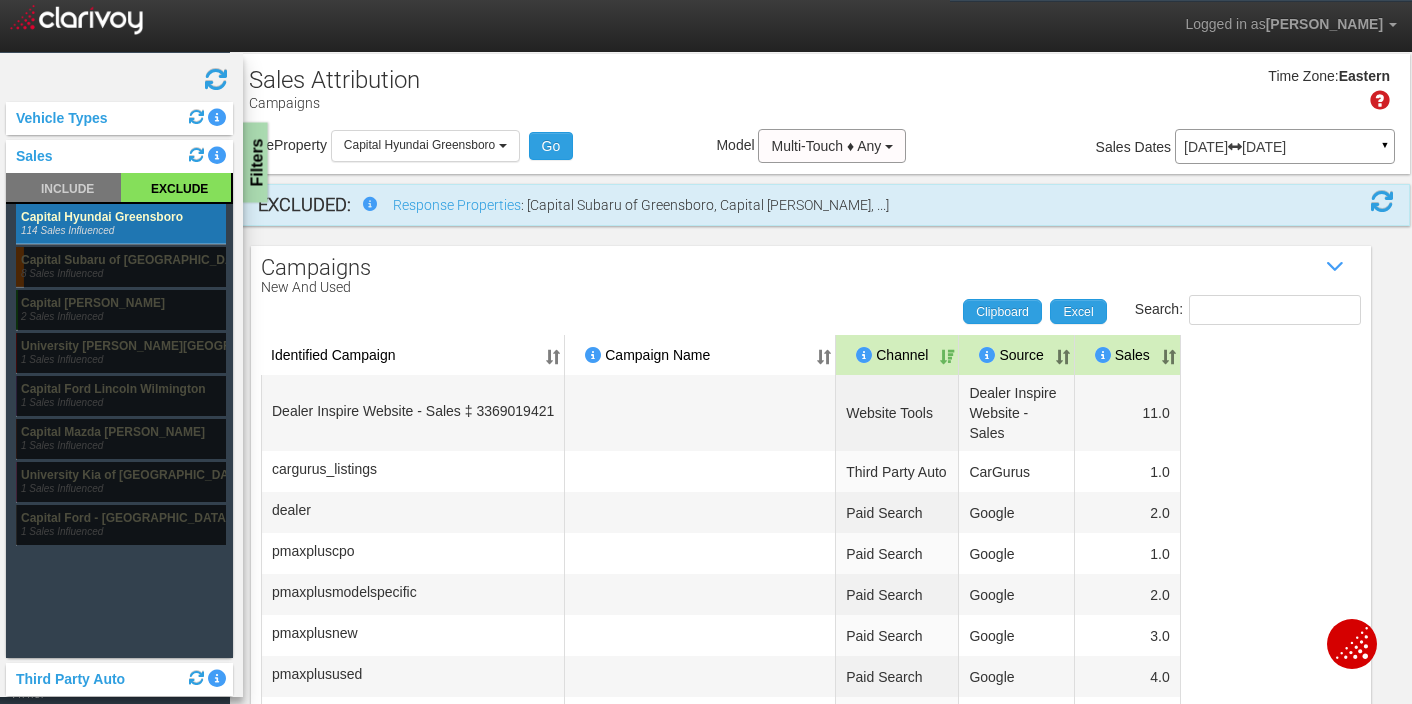 click on "Filters" at bounding box center (255, 163) 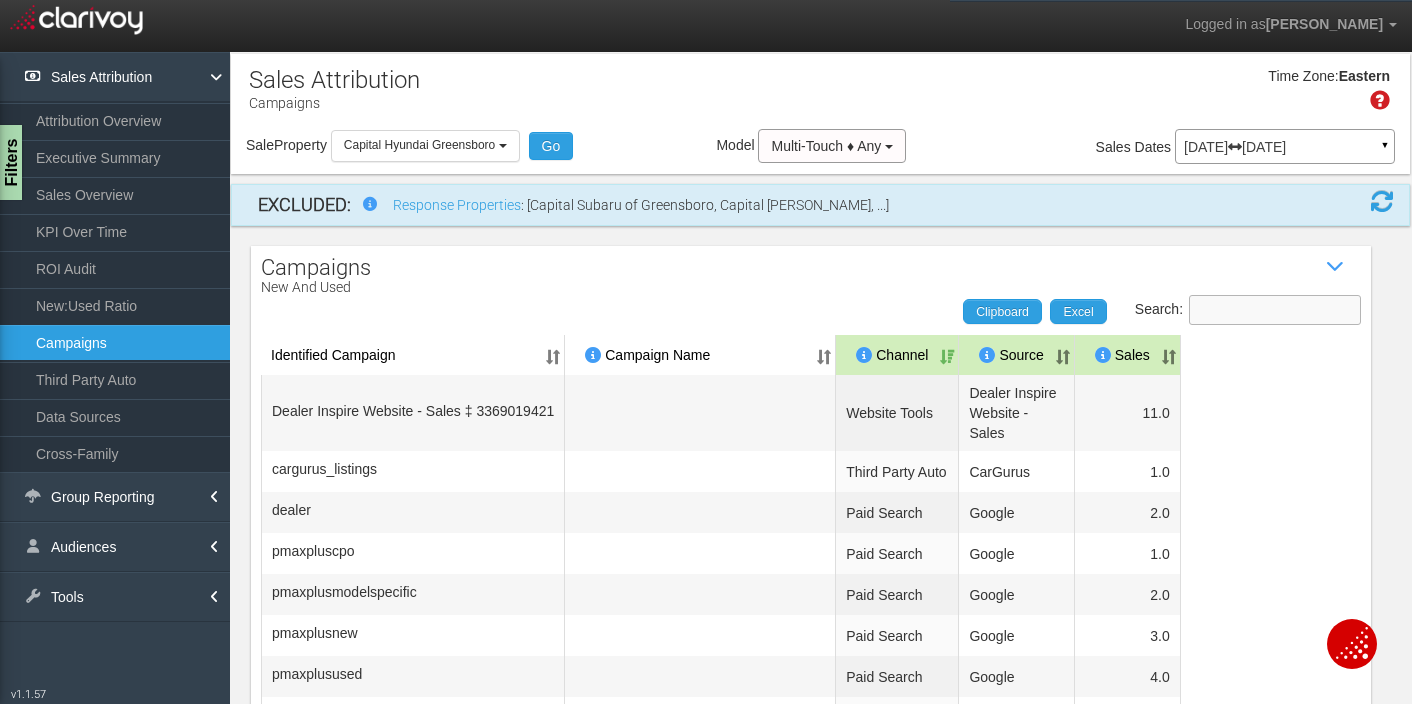 click on "Search:" at bounding box center [1275, 310] 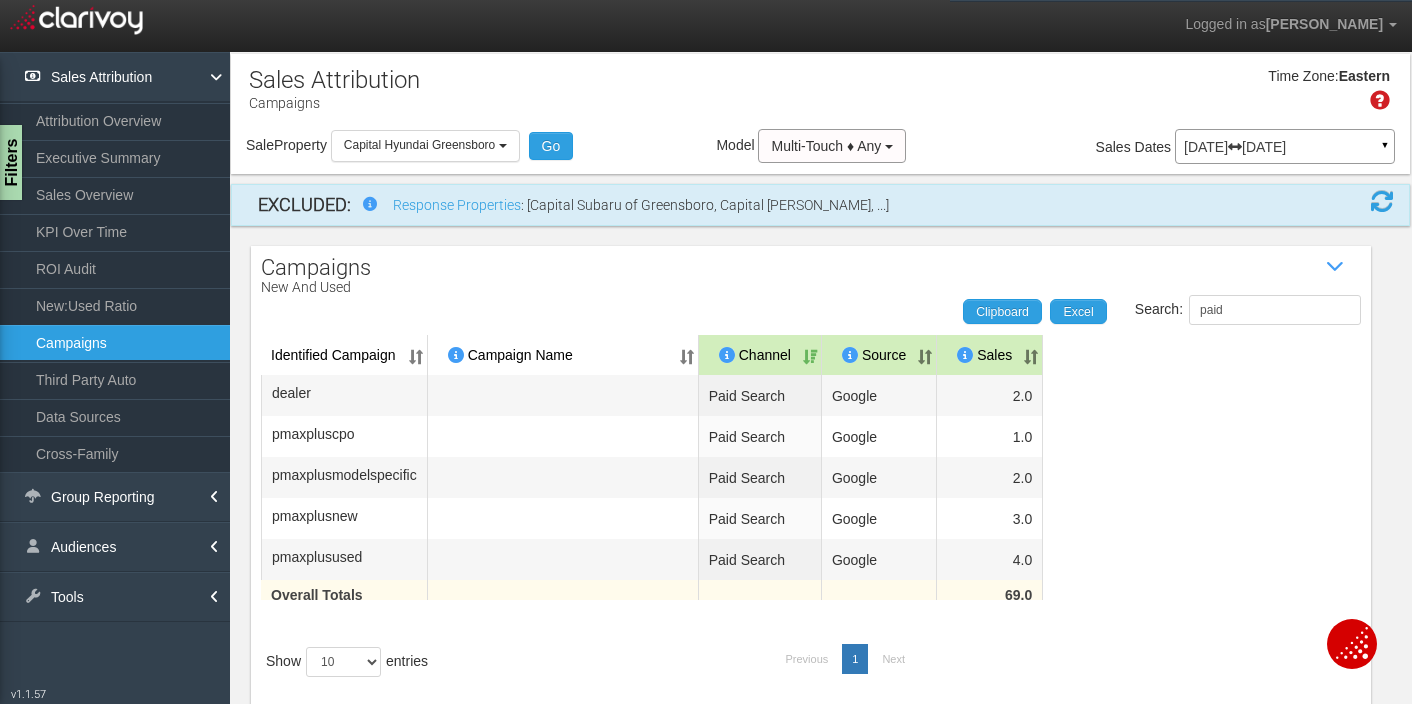 click on "Sales" at bounding box center (990, 355) 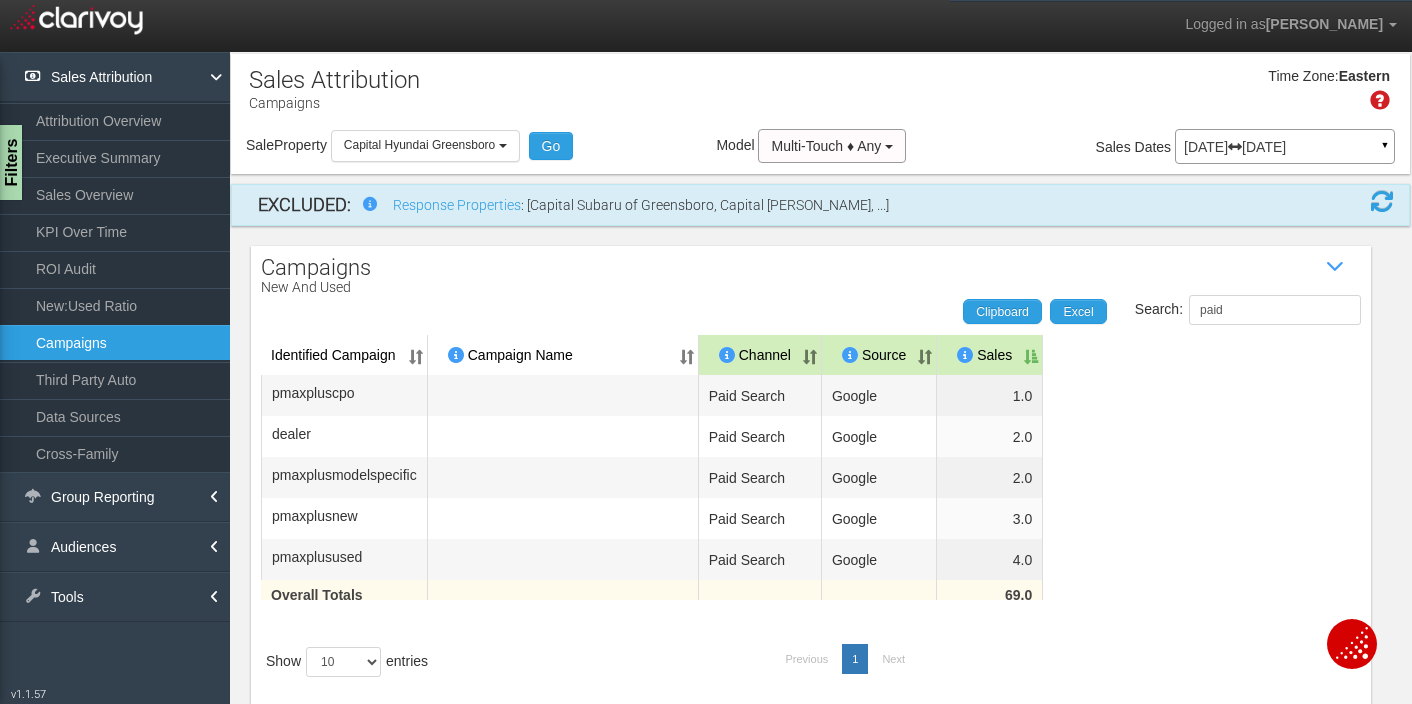 click on "Sales" at bounding box center (990, 355) 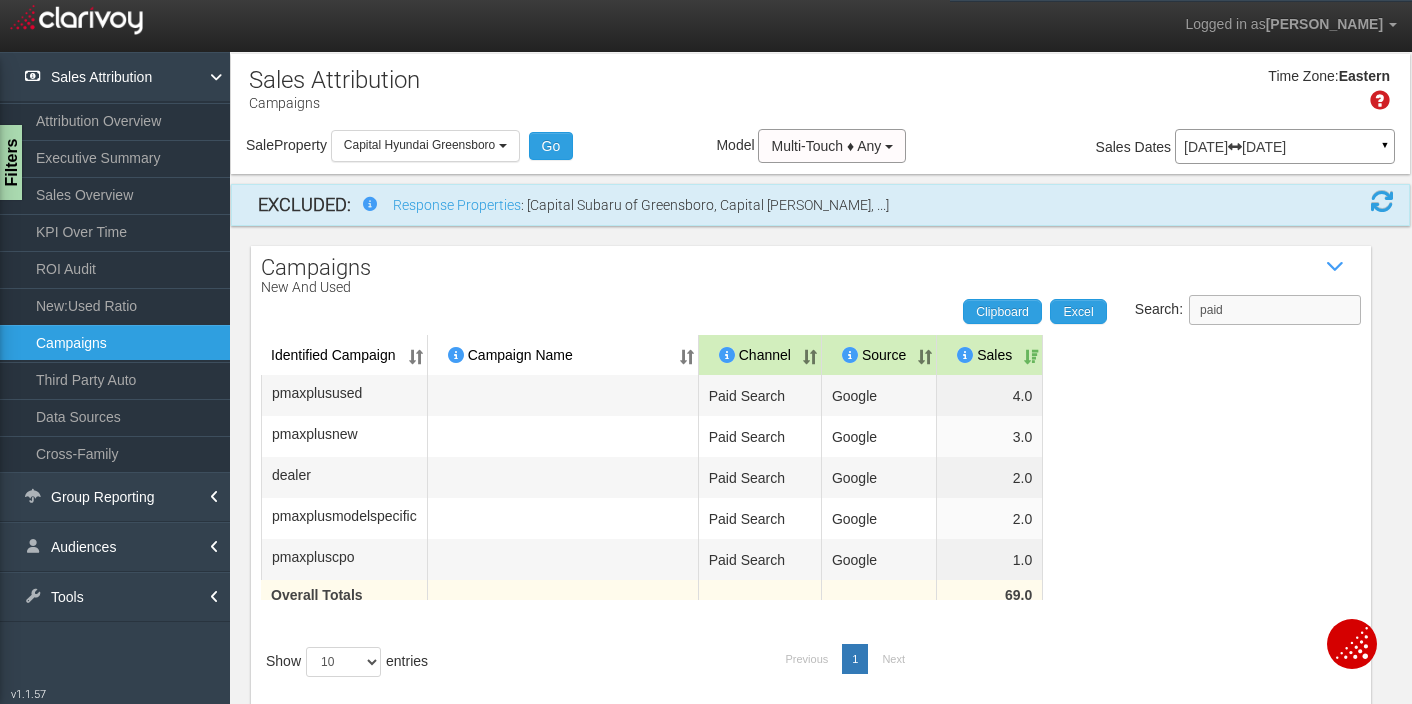 drag, startPoint x: 1272, startPoint y: 317, endPoint x: 1199, endPoint y: 310, distance: 73.33485 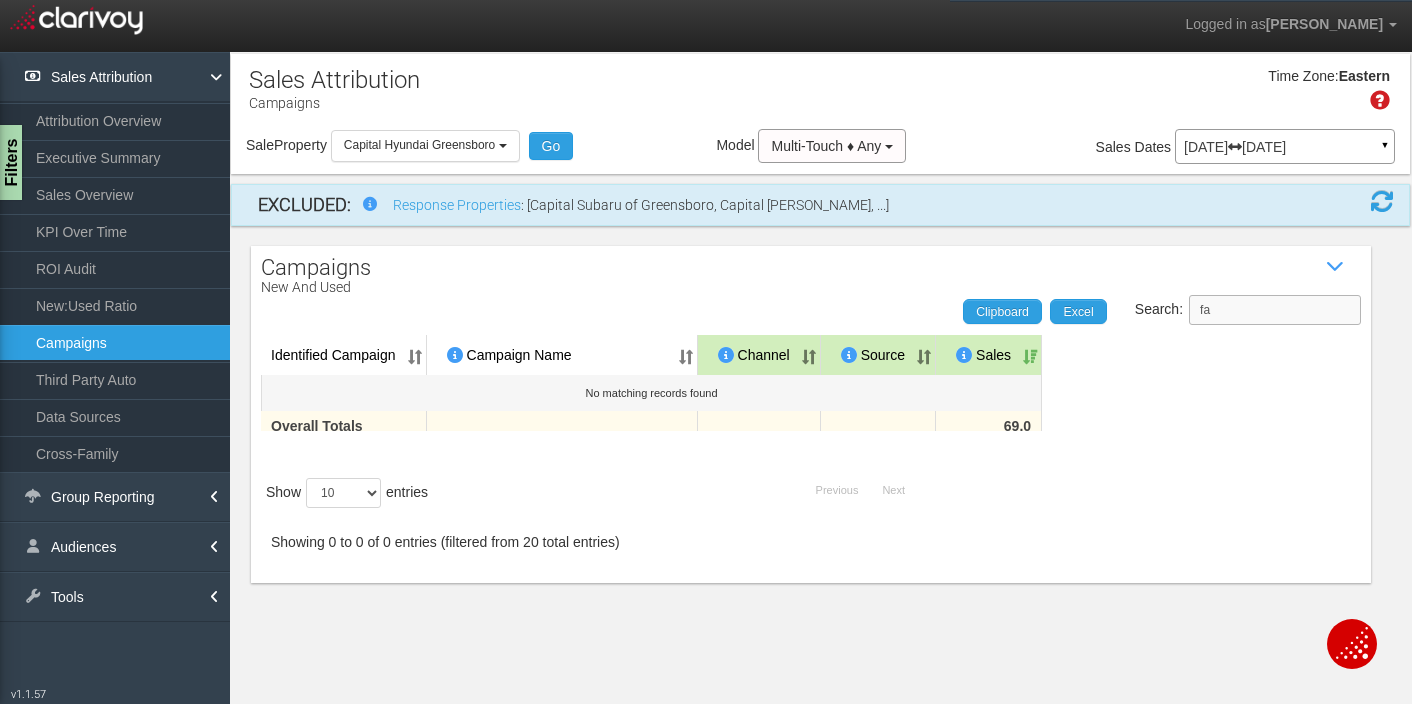 type on "f" 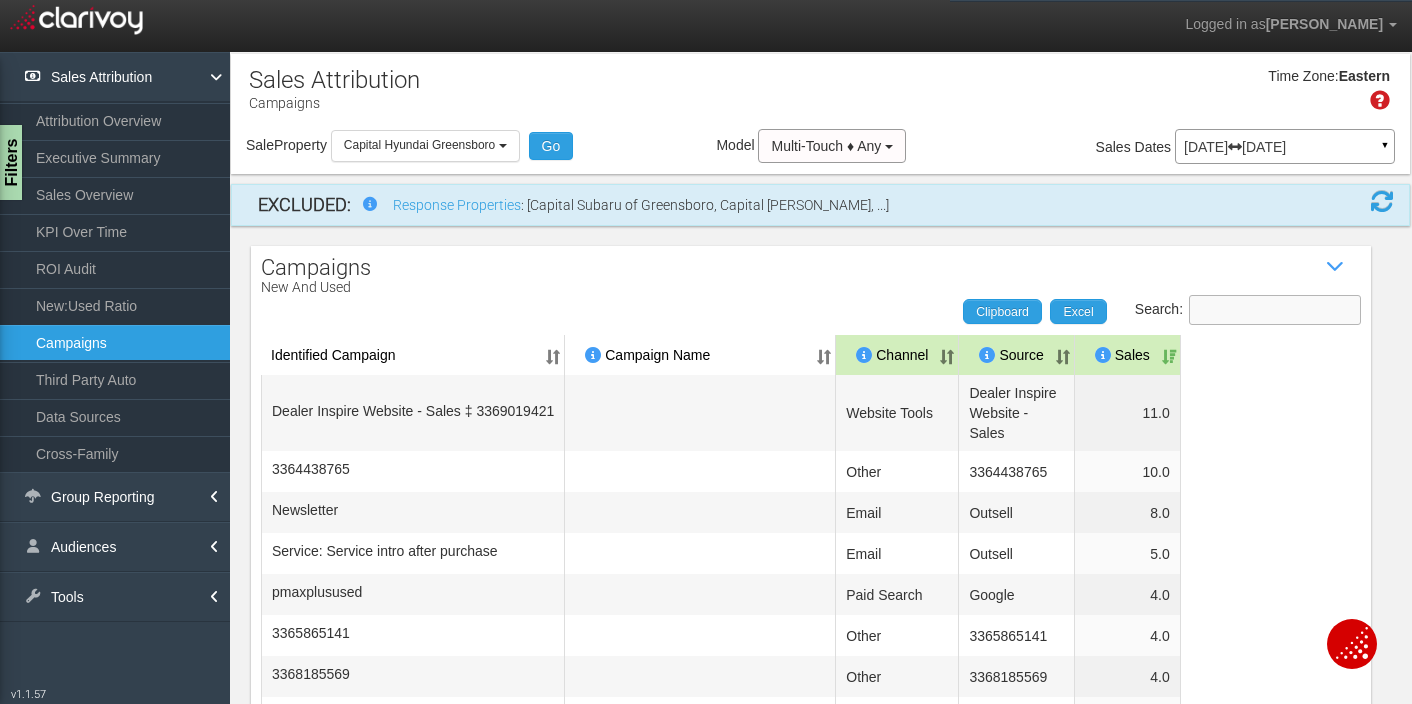 type 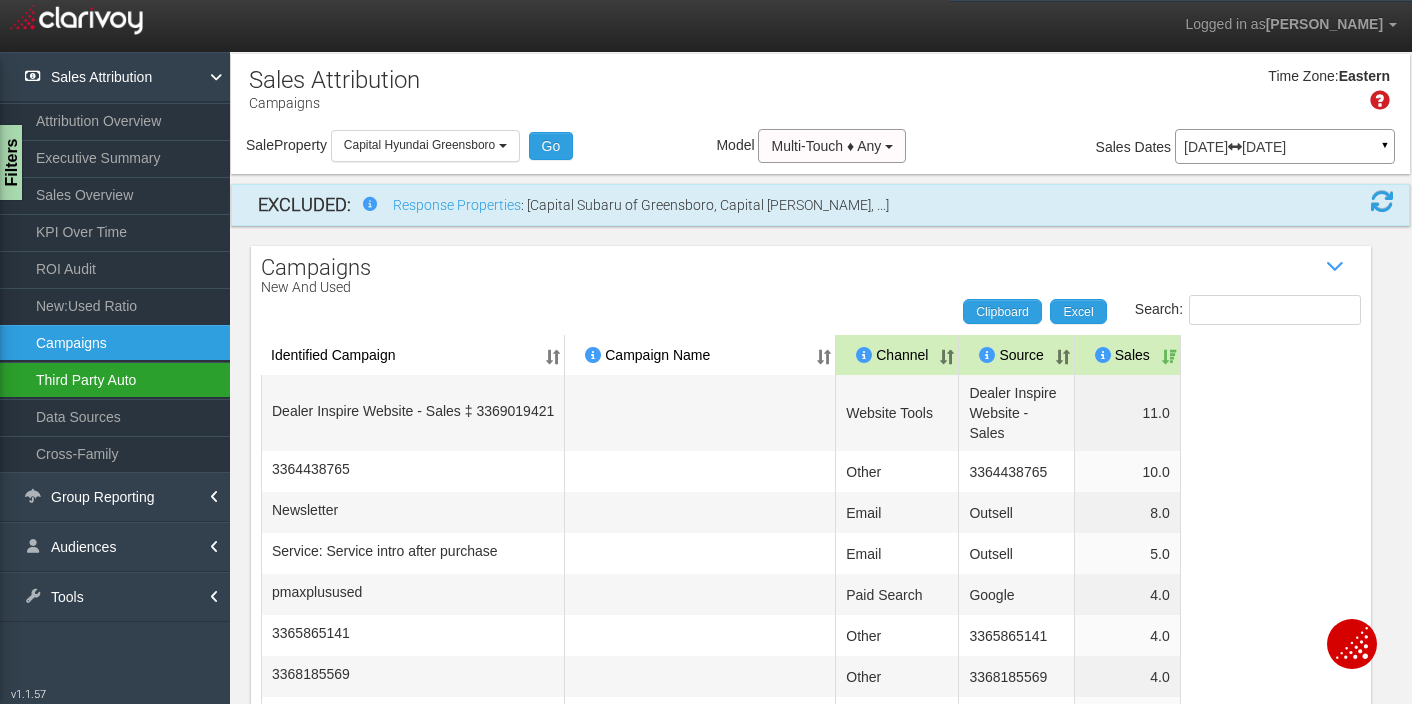 click on "Third Party Auto" at bounding box center (115, 380) 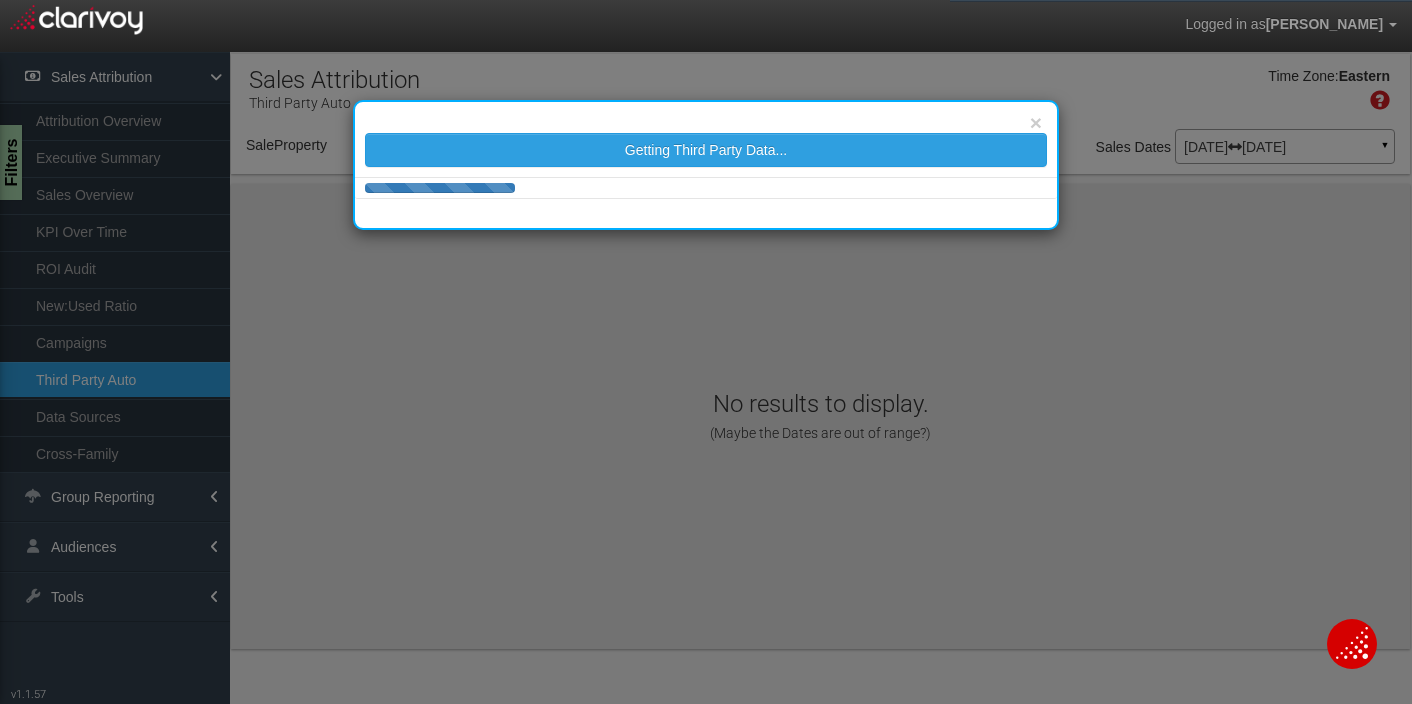 select on "object:398" 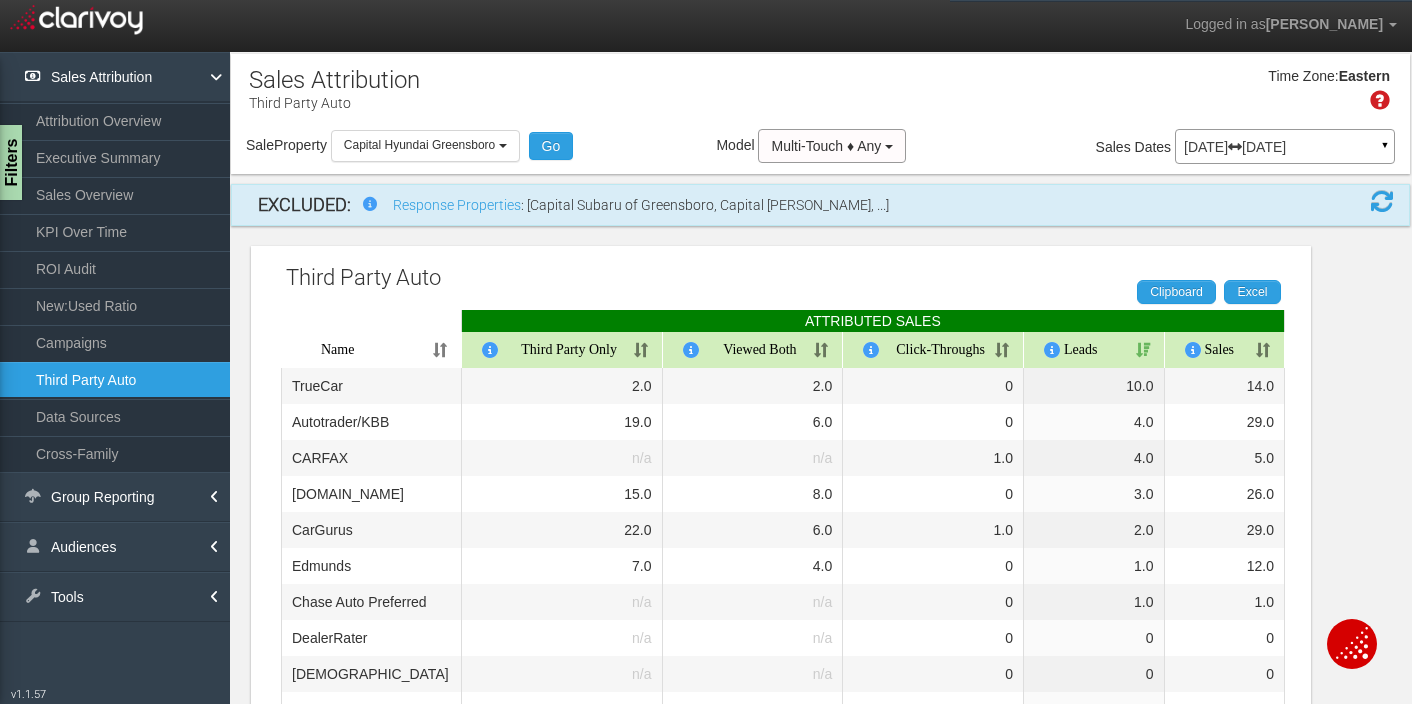 click on "Leads" at bounding box center (1094, 350) 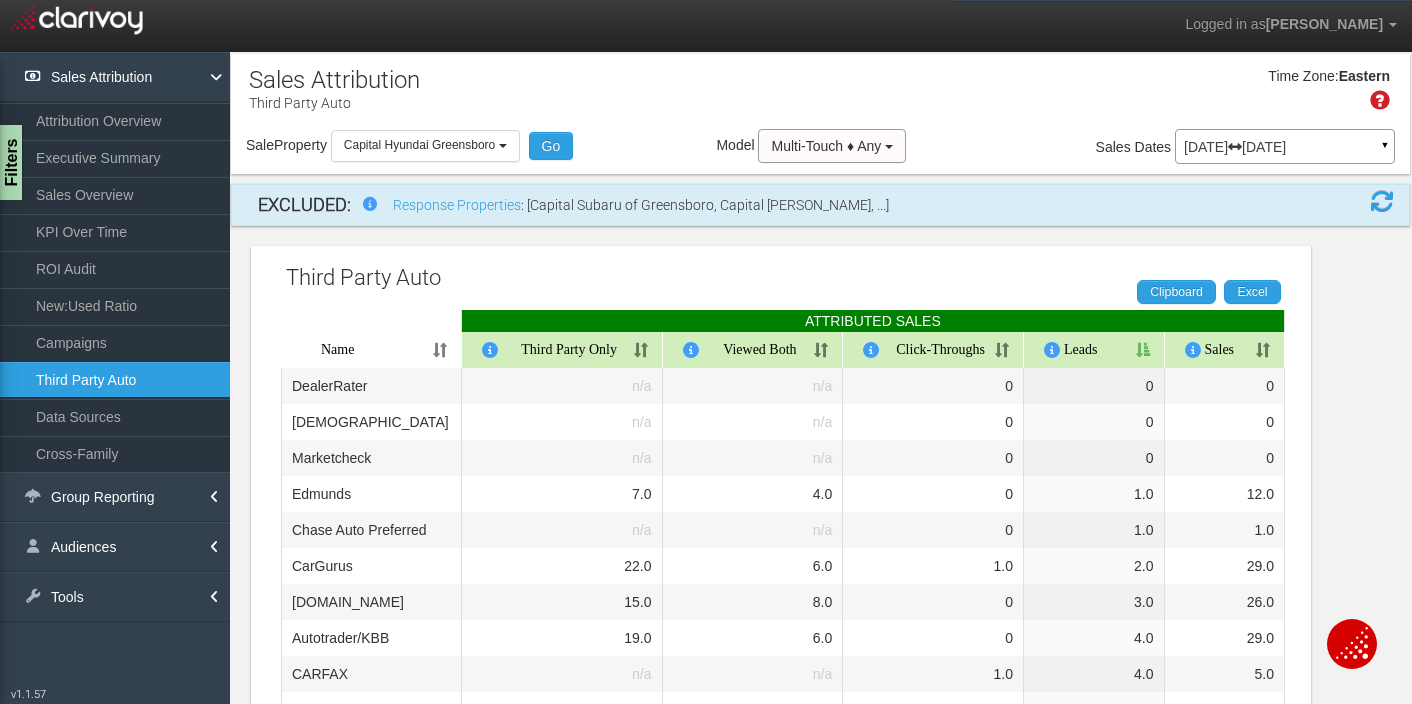 click on "Leads" at bounding box center [1094, 350] 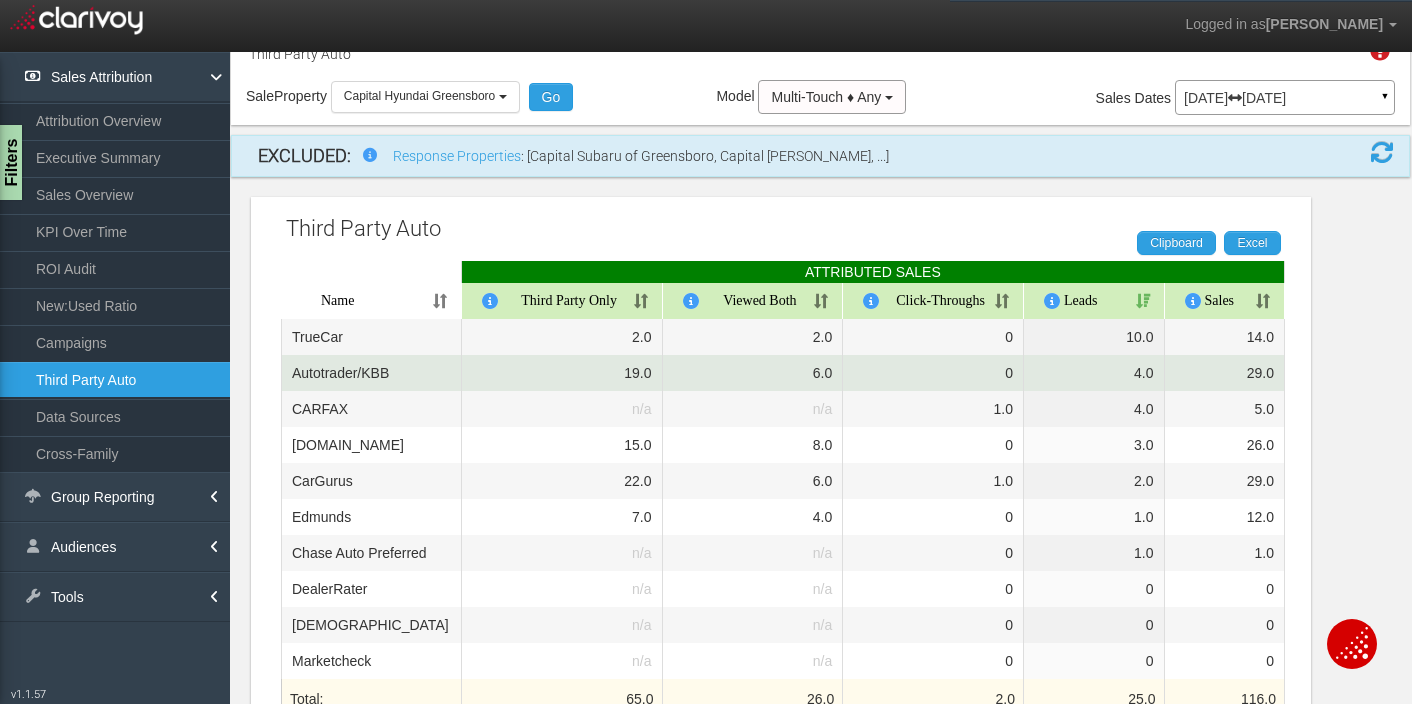 scroll, scrollTop: 64, scrollLeft: 0, axis: vertical 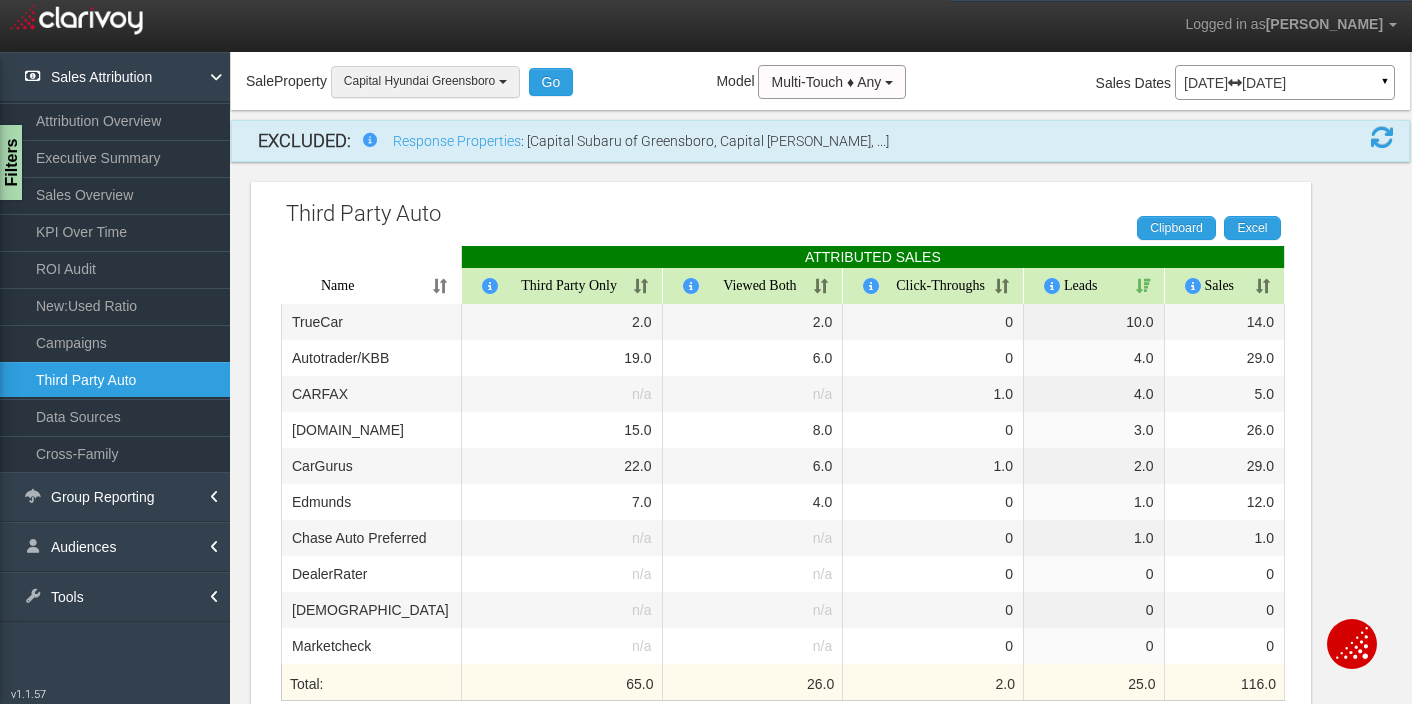 click on "Capital Hyundai Greensboro" at bounding box center (425, 81) 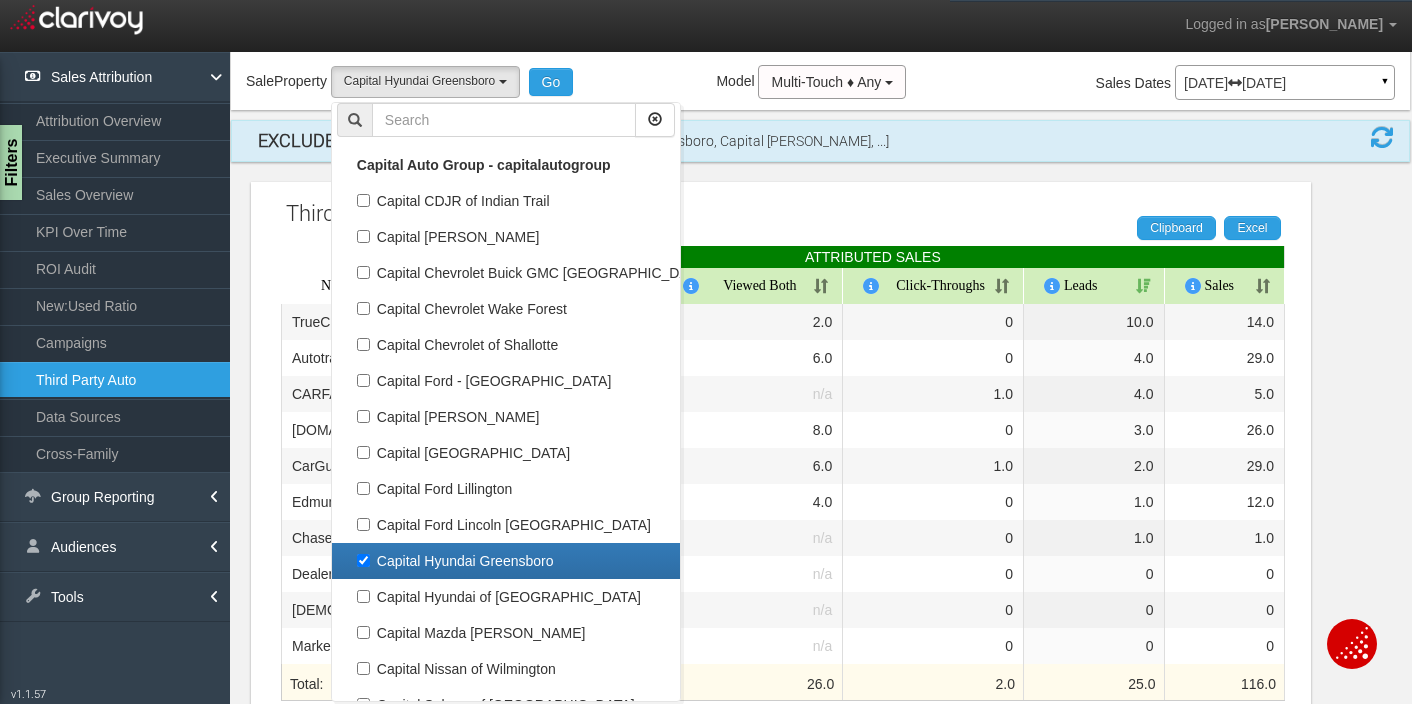 click on "Capital Hyundai Greensboro" at bounding box center (506, 561) 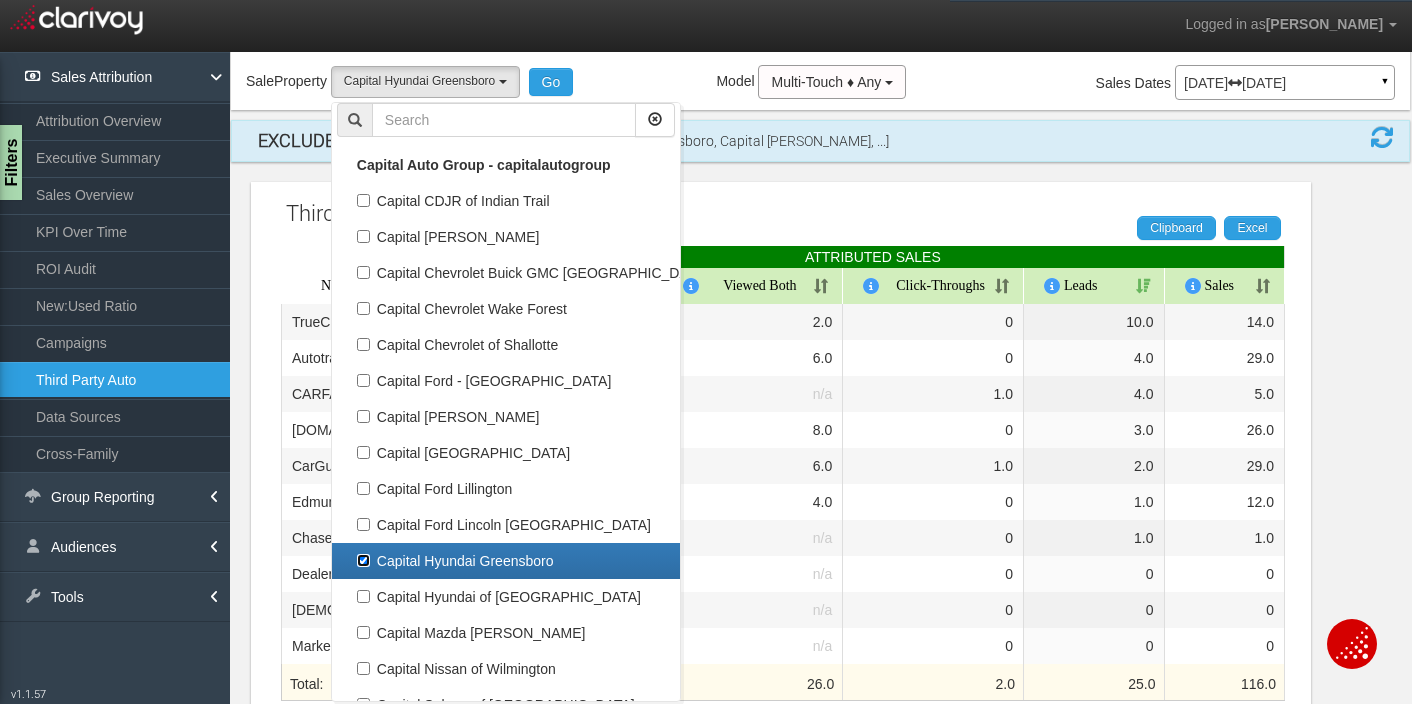 click on "Capital Hyundai Greensboro" at bounding box center [363, 560] 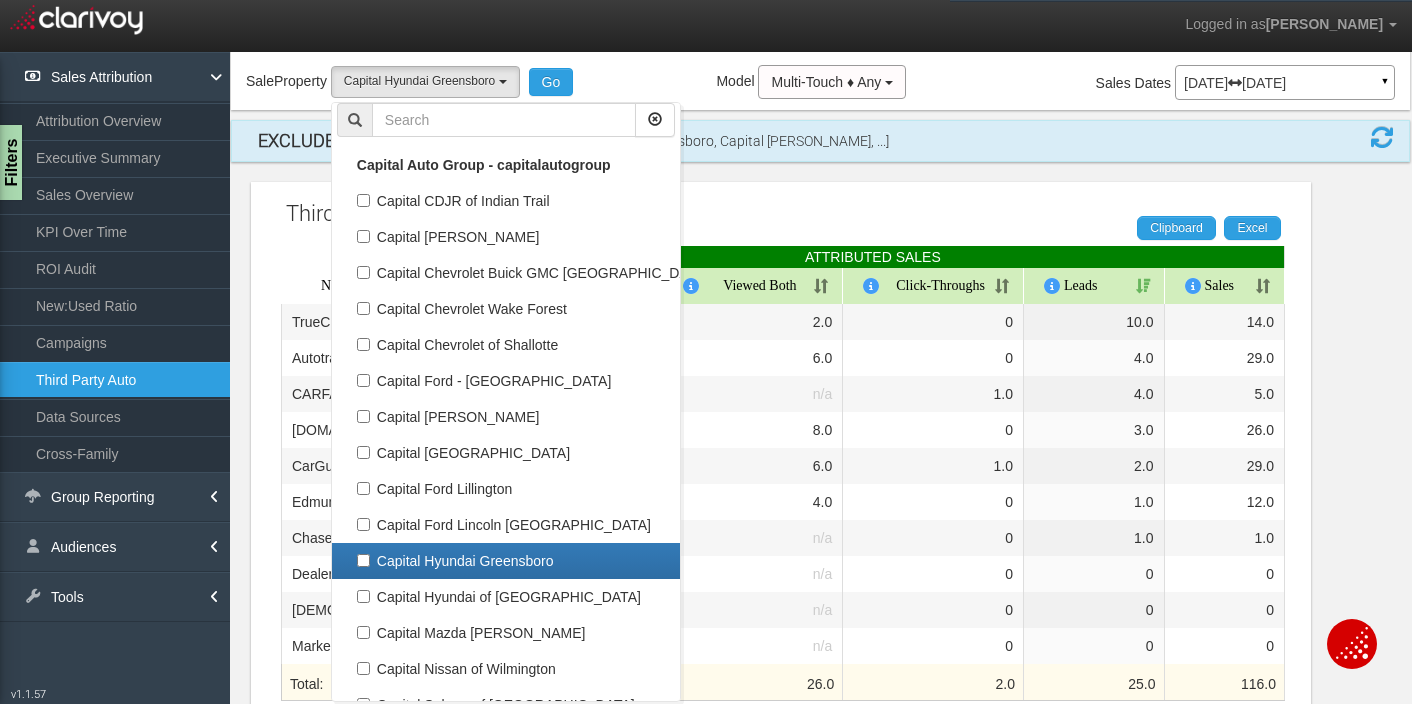 select 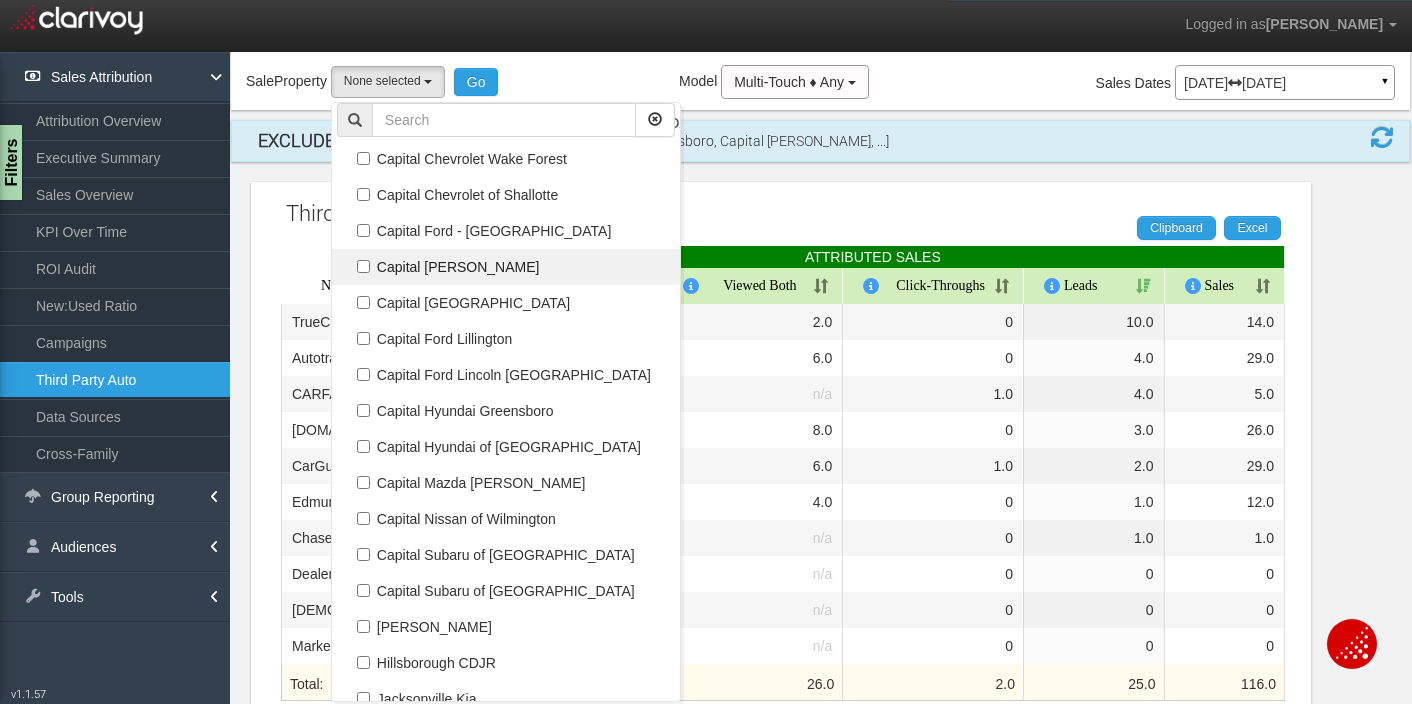scroll, scrollTop: 238, scrollLeft: 0, axis: vertical 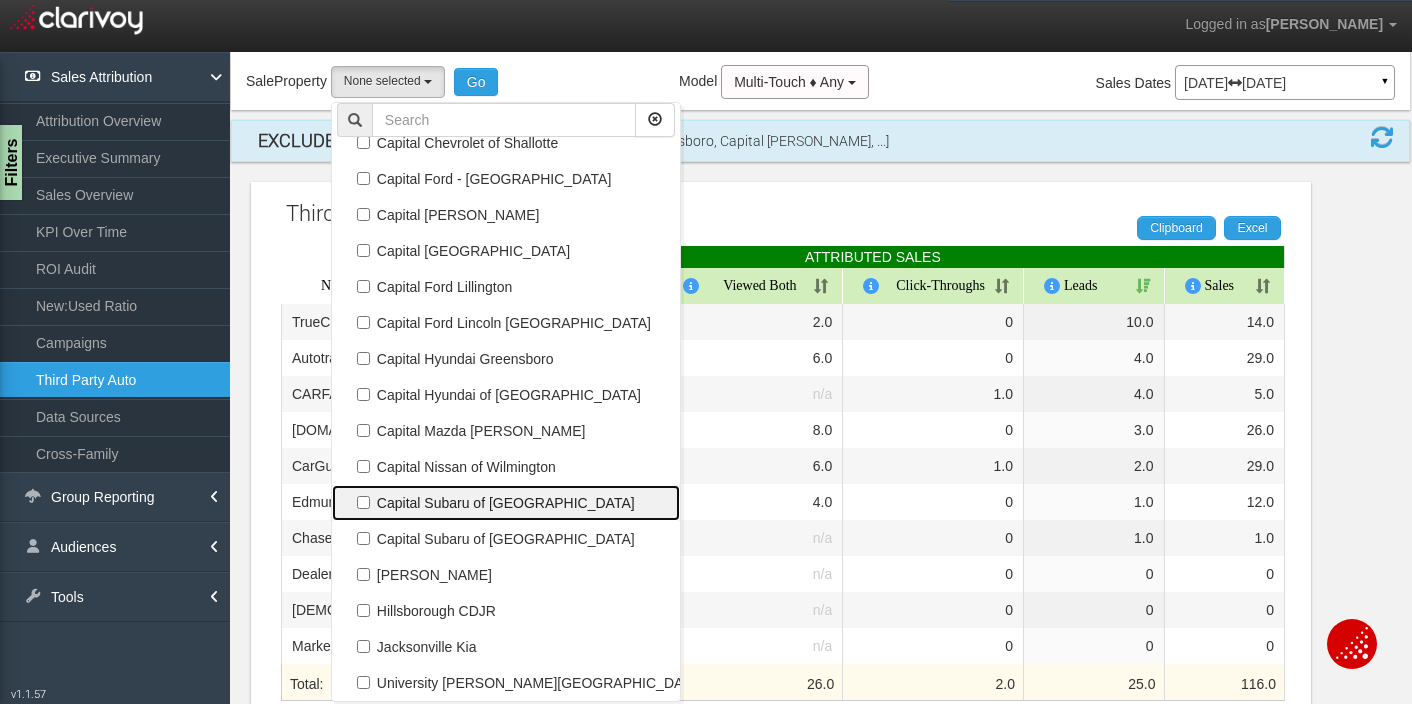 click on "Capital Subaru of [GEOGRAPHIC_DATA]" at bounding box center [506, 503] 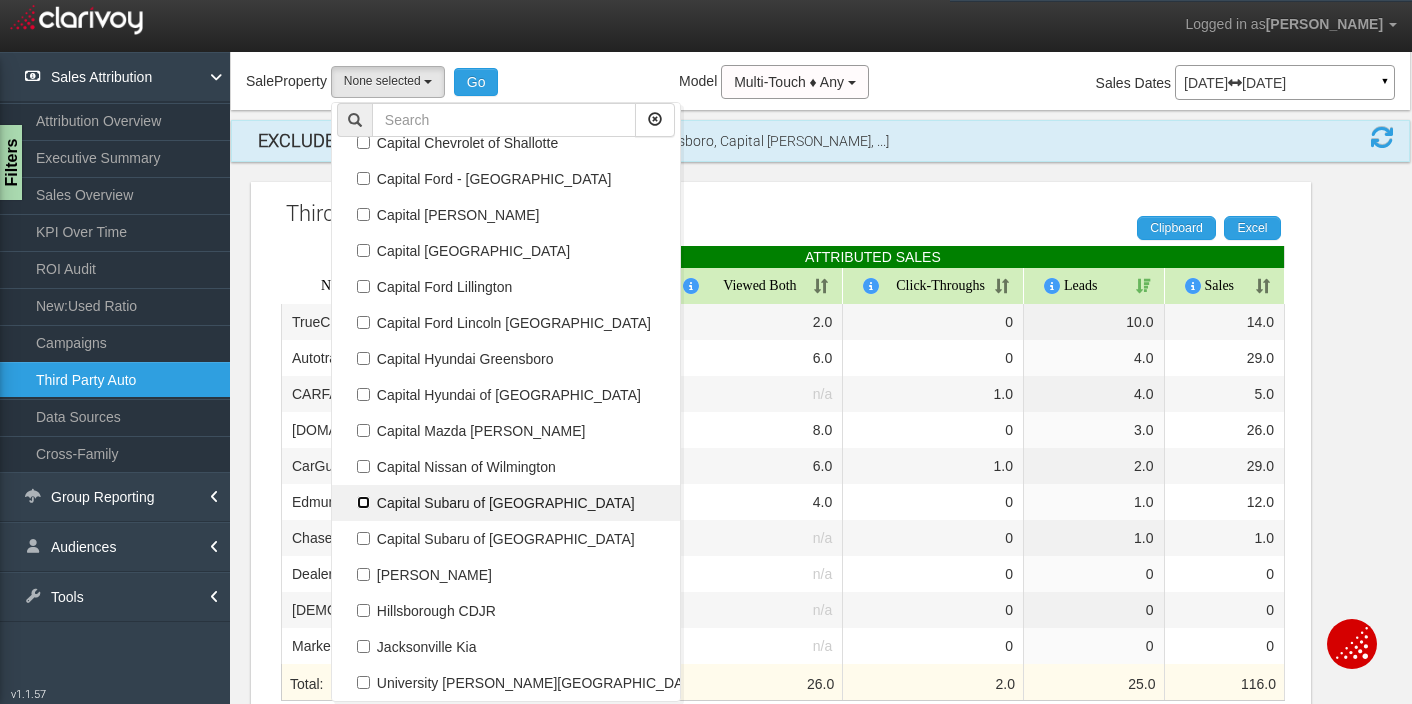 click on "Capital Subaru of [GEOGRAPHIC_DATA]" at bounding box center (363, 502) 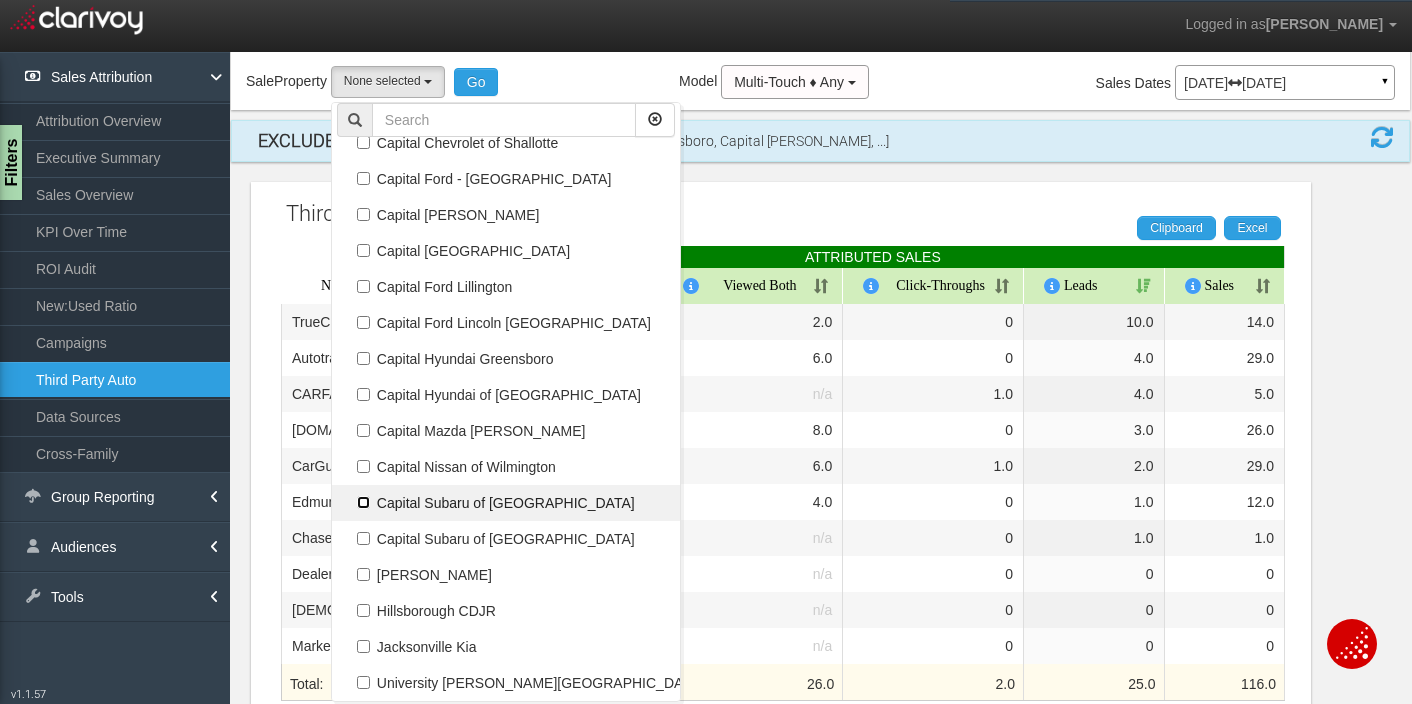checkbox on "true" 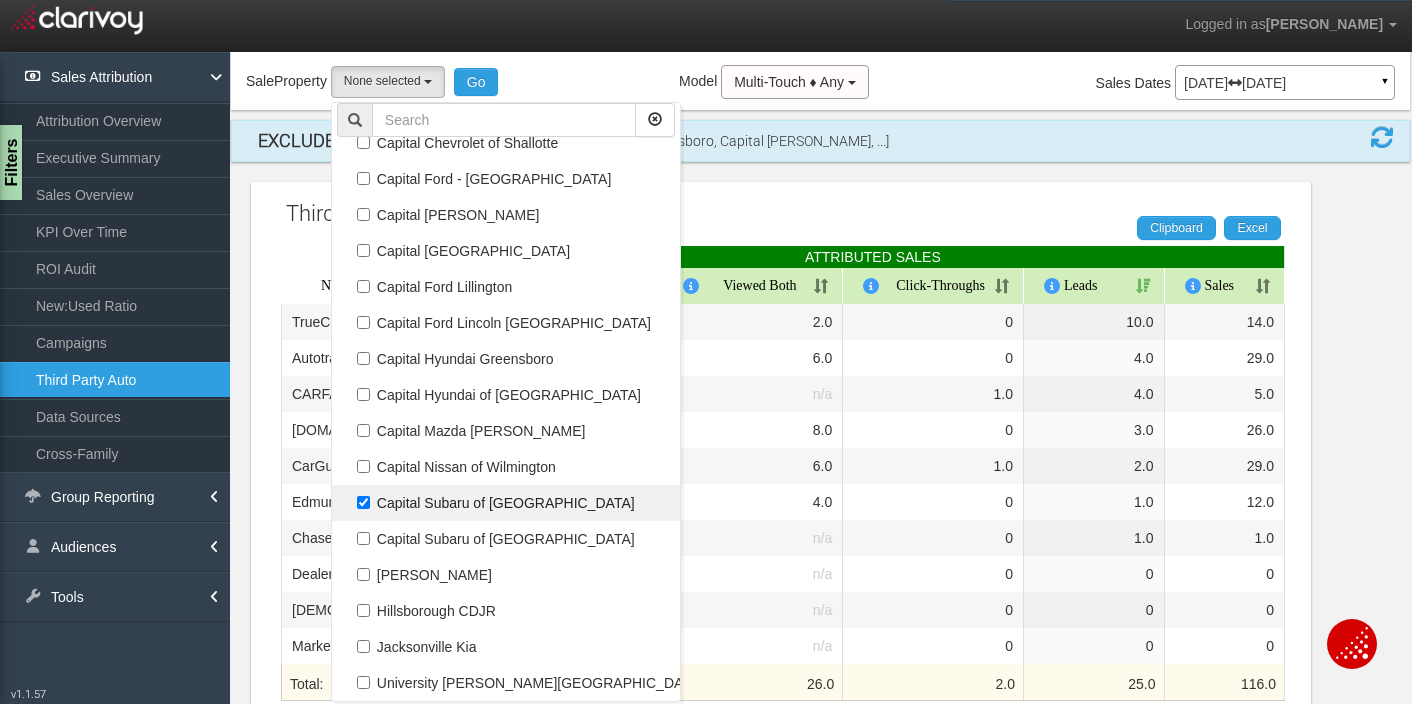 select on "object:402" 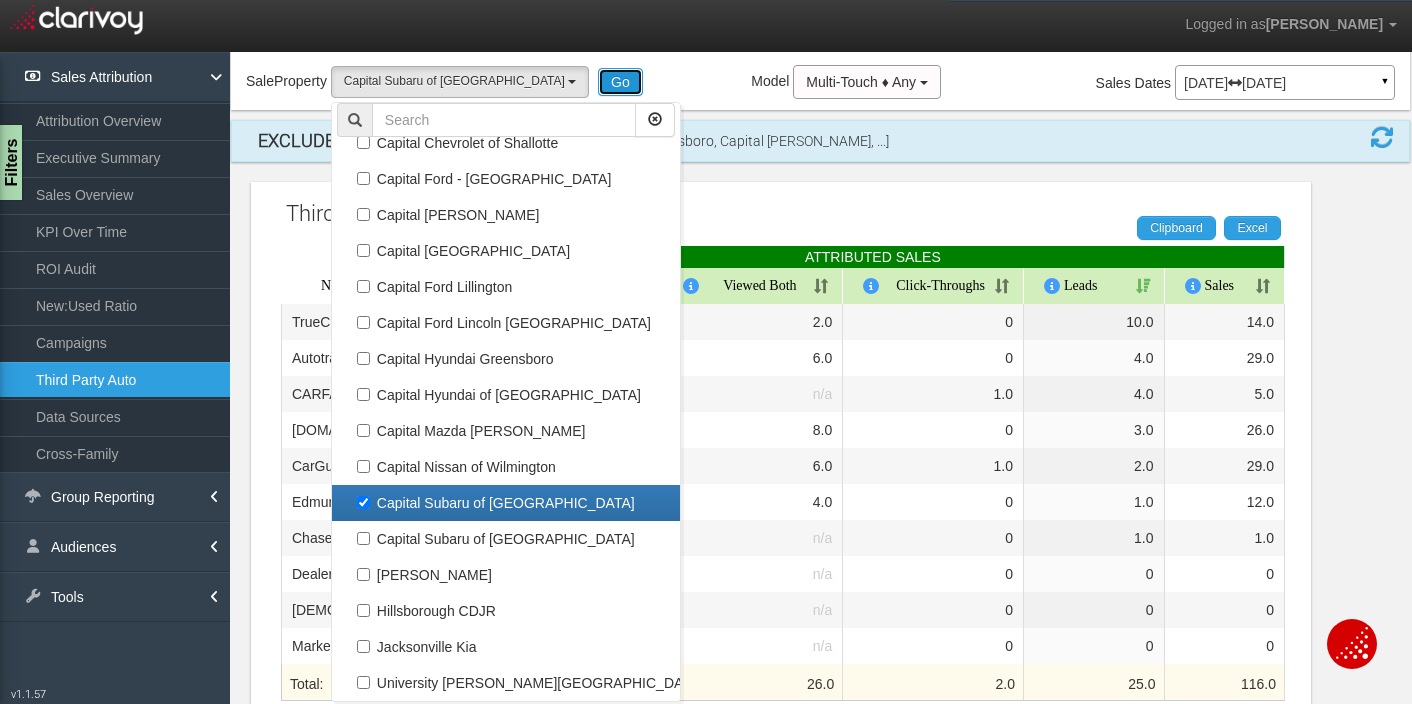 click on "Go" at bounding box center [620, 82] 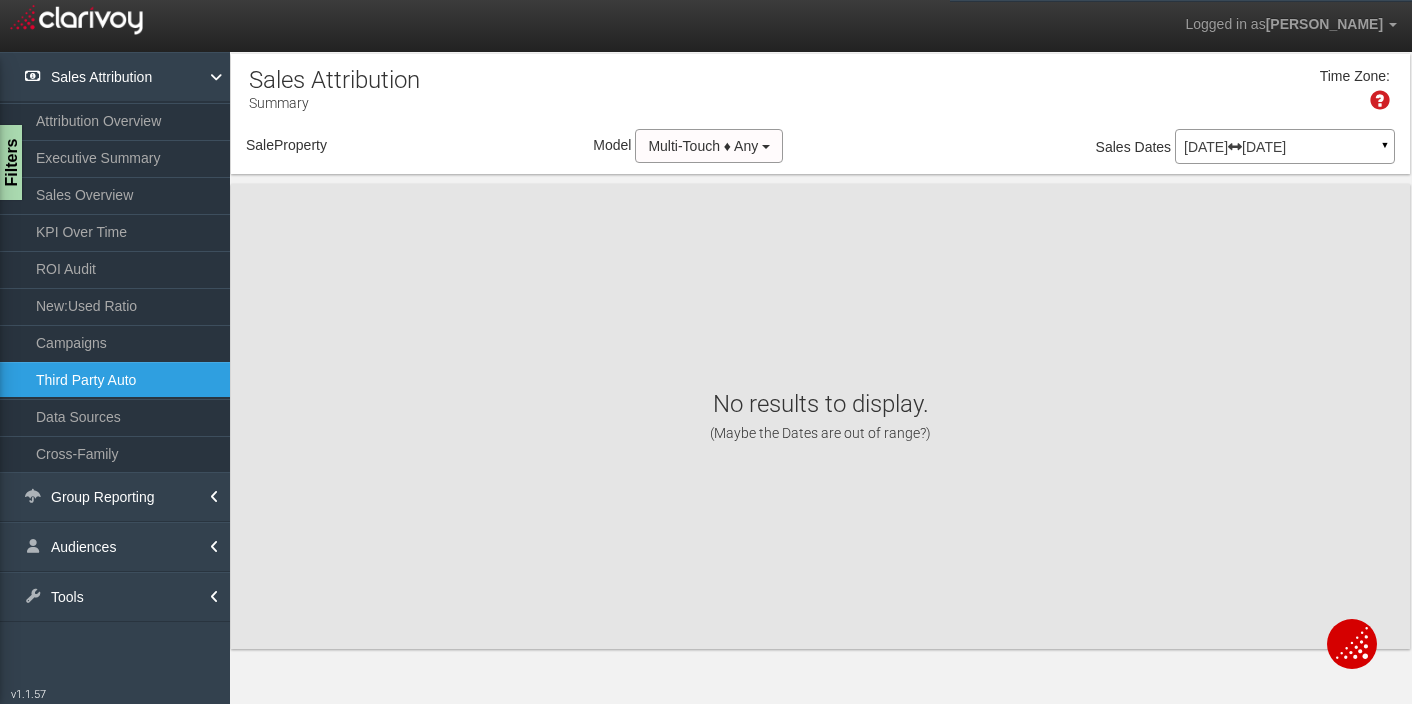scroll, scrollTop: 0, scrollLeft: 0, axis: both 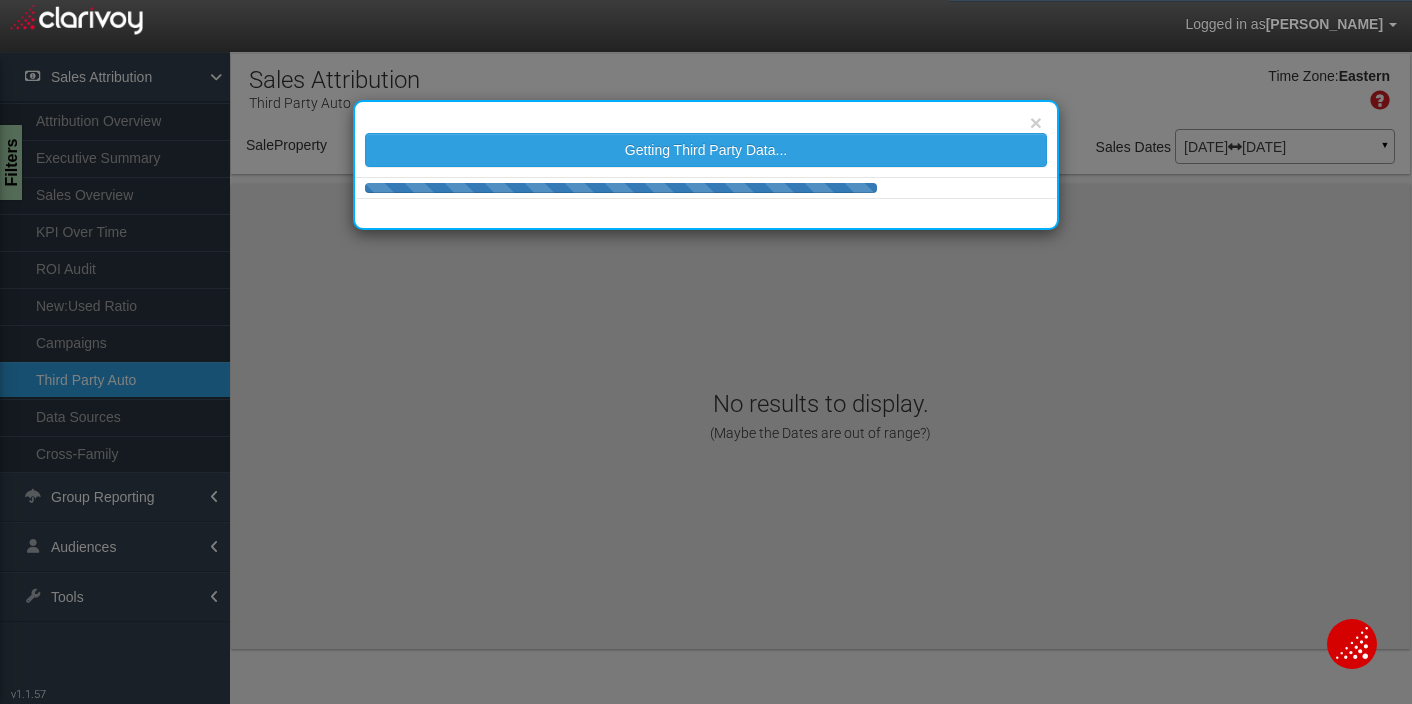select on "object:475" 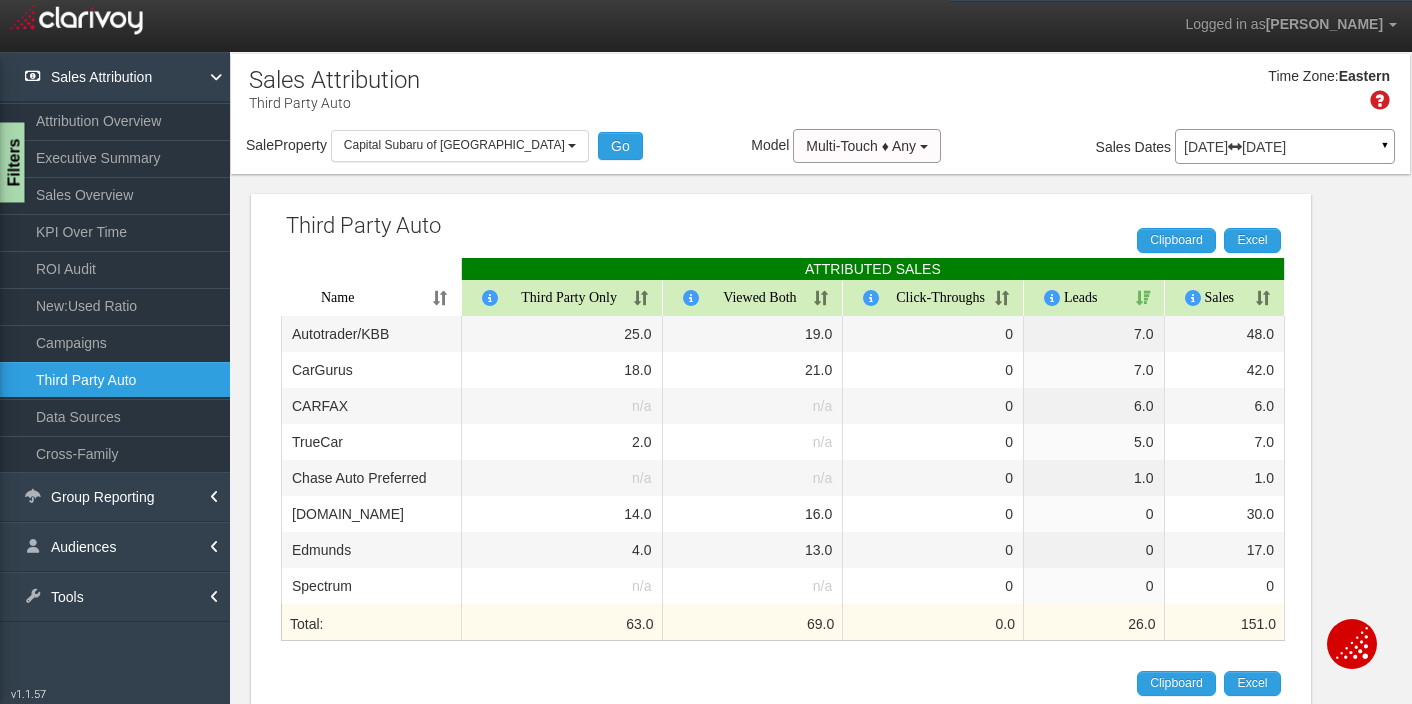 click on "Filters" at bounding box center (12, 163) 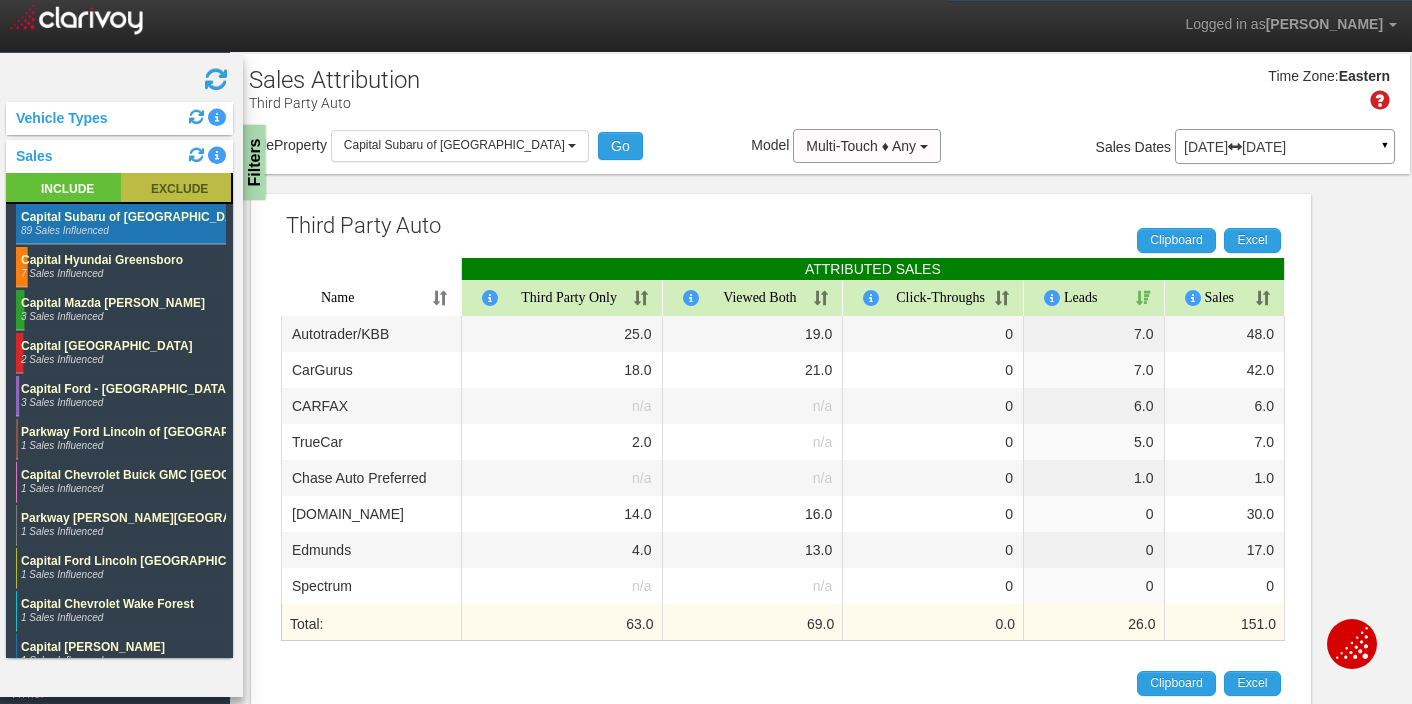 click 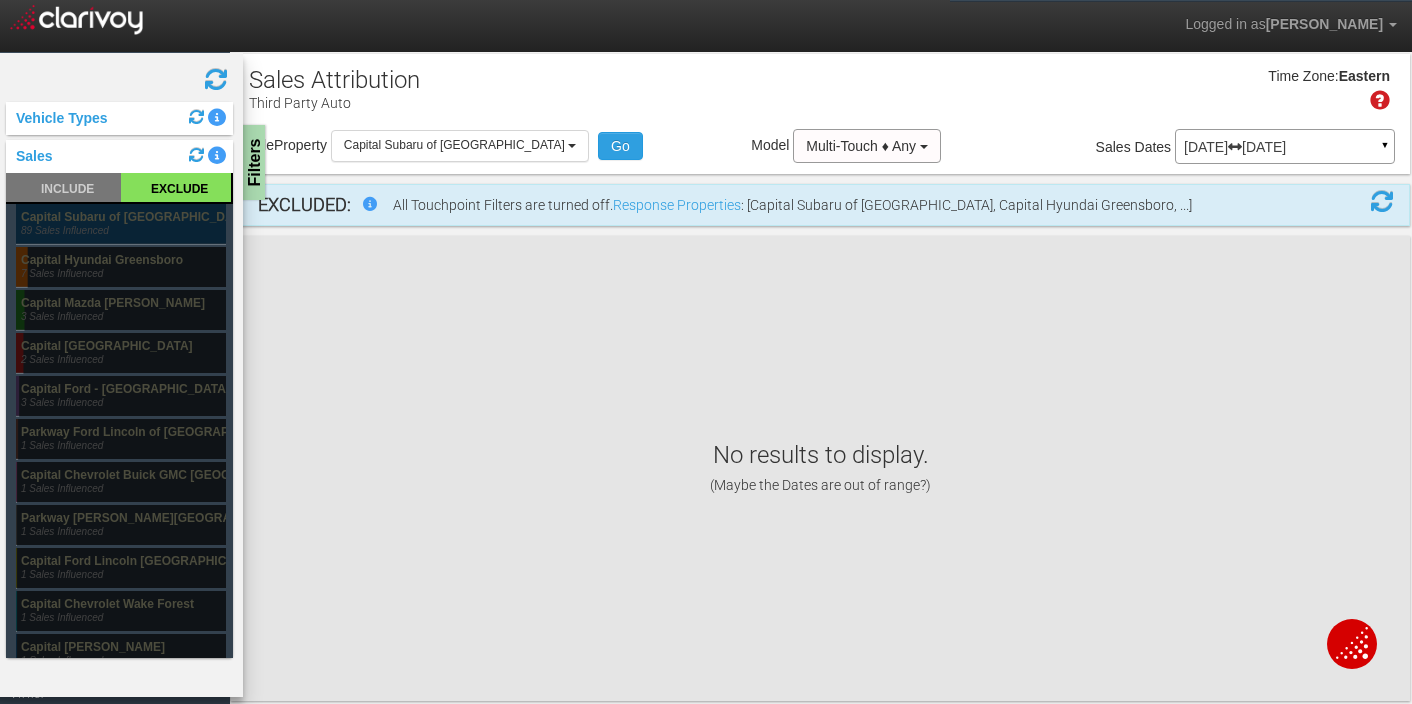click 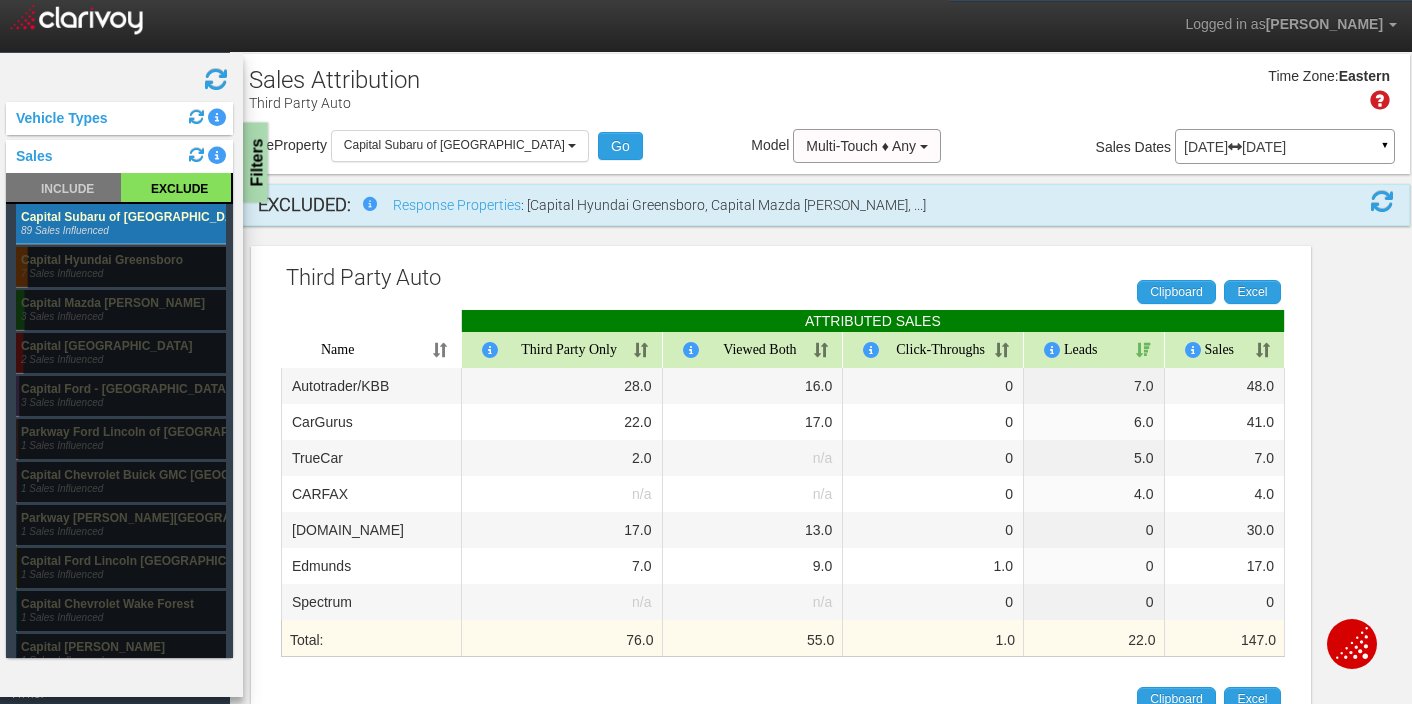 click on "Filters" at bounding box center (255, 163) 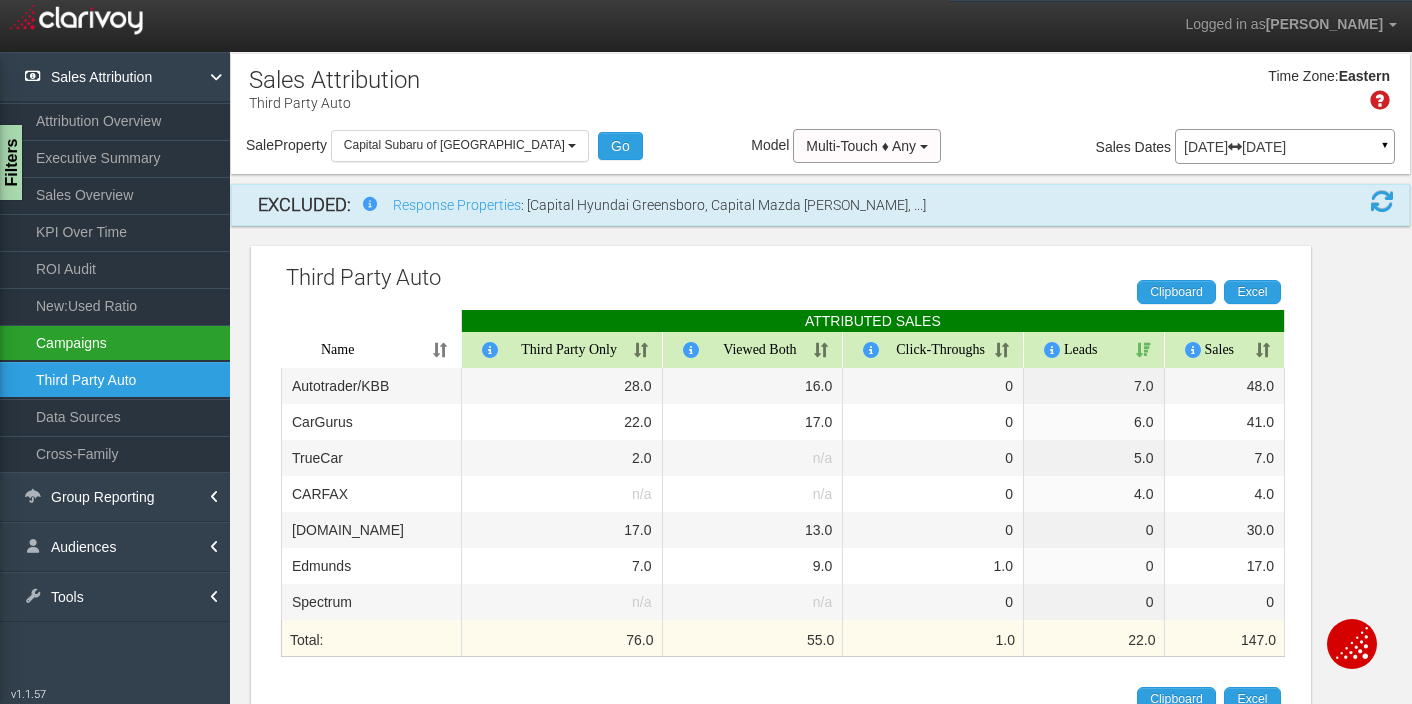 click on "Campaigns" at bounding box center [115, 343] 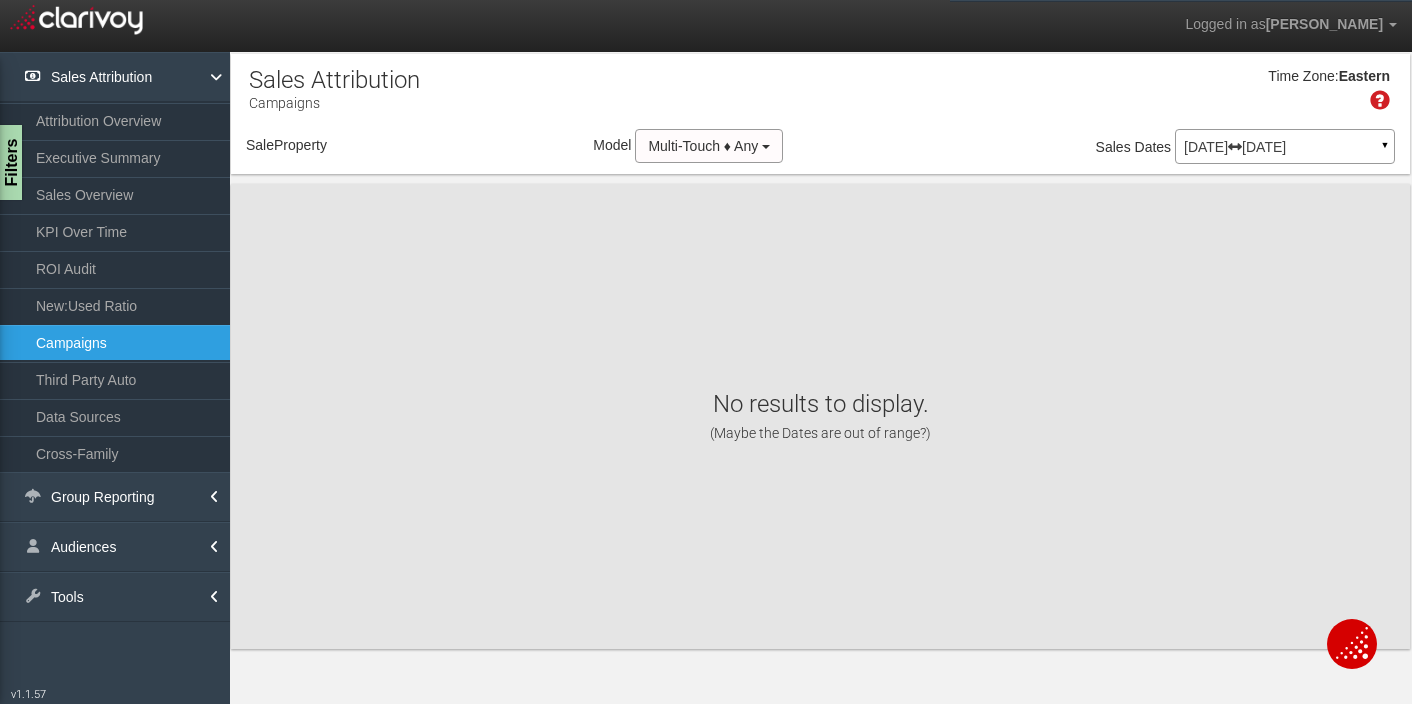 select on "object:531" 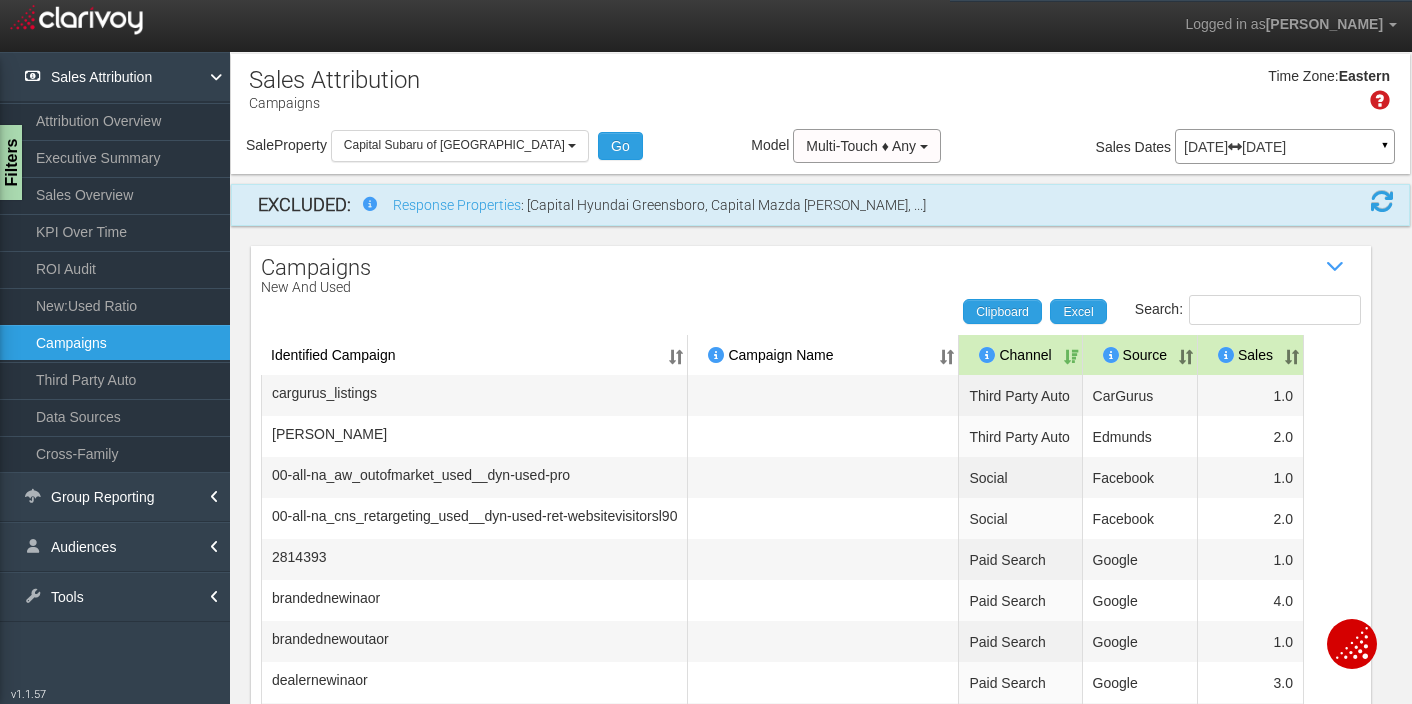 scroll, scrollTop: 0, scrollLeft: 0, axis: both 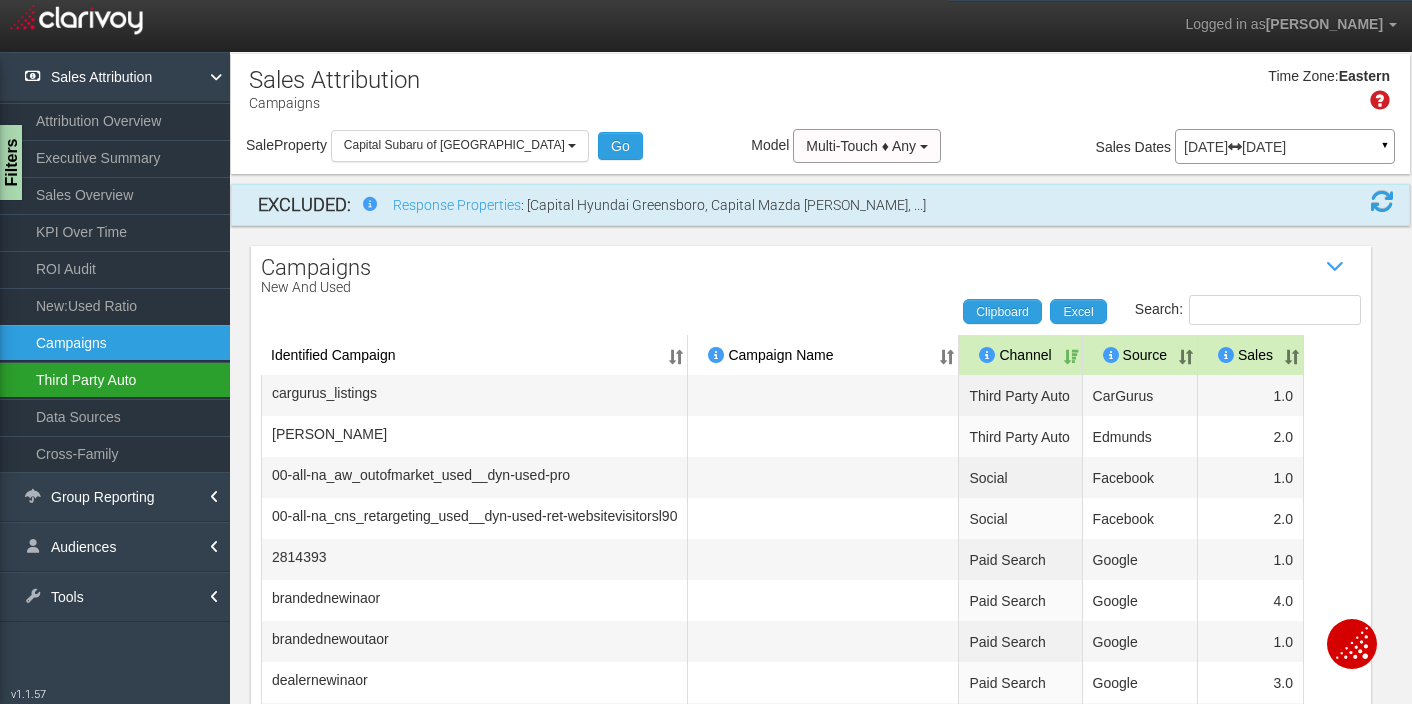 click on "Third Party Auto" at bounding box center (115, 380) 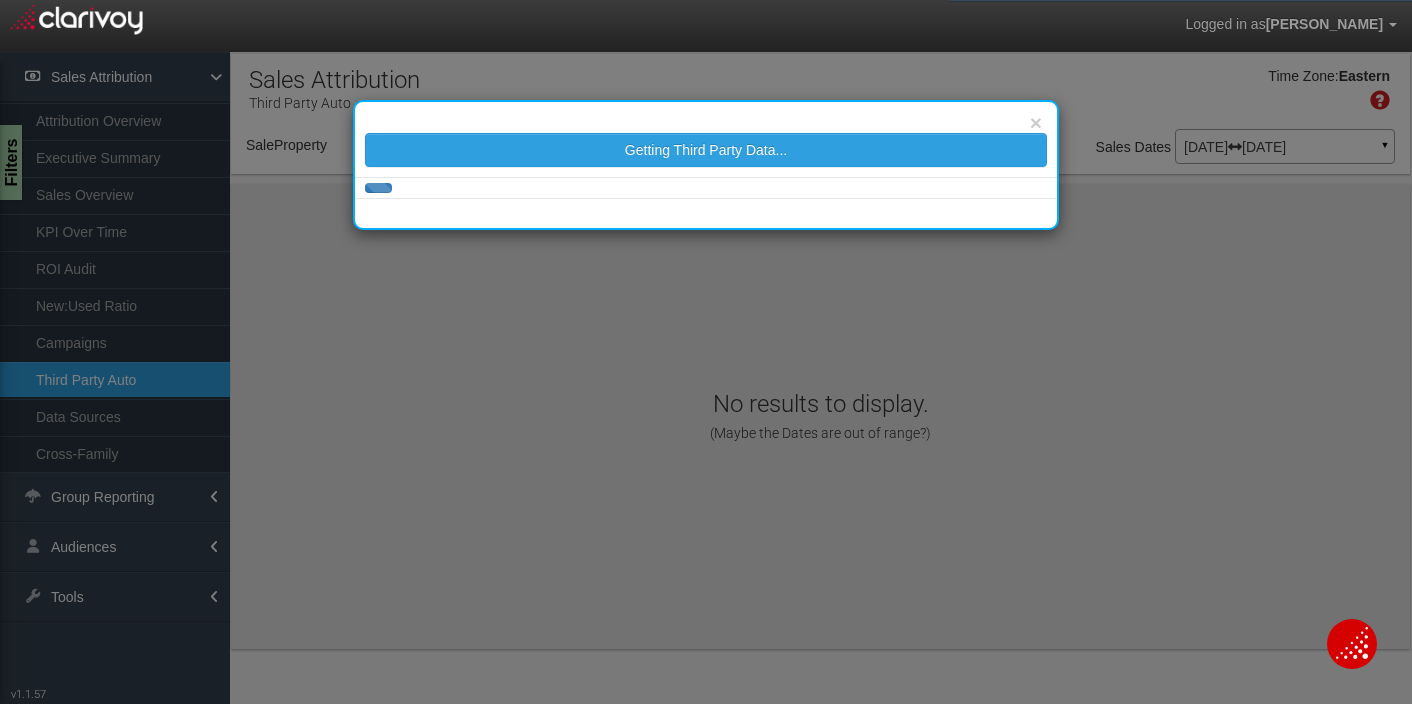 click on "×                                               						 Getting Third Party Data..." at bounding box center [706, 352] 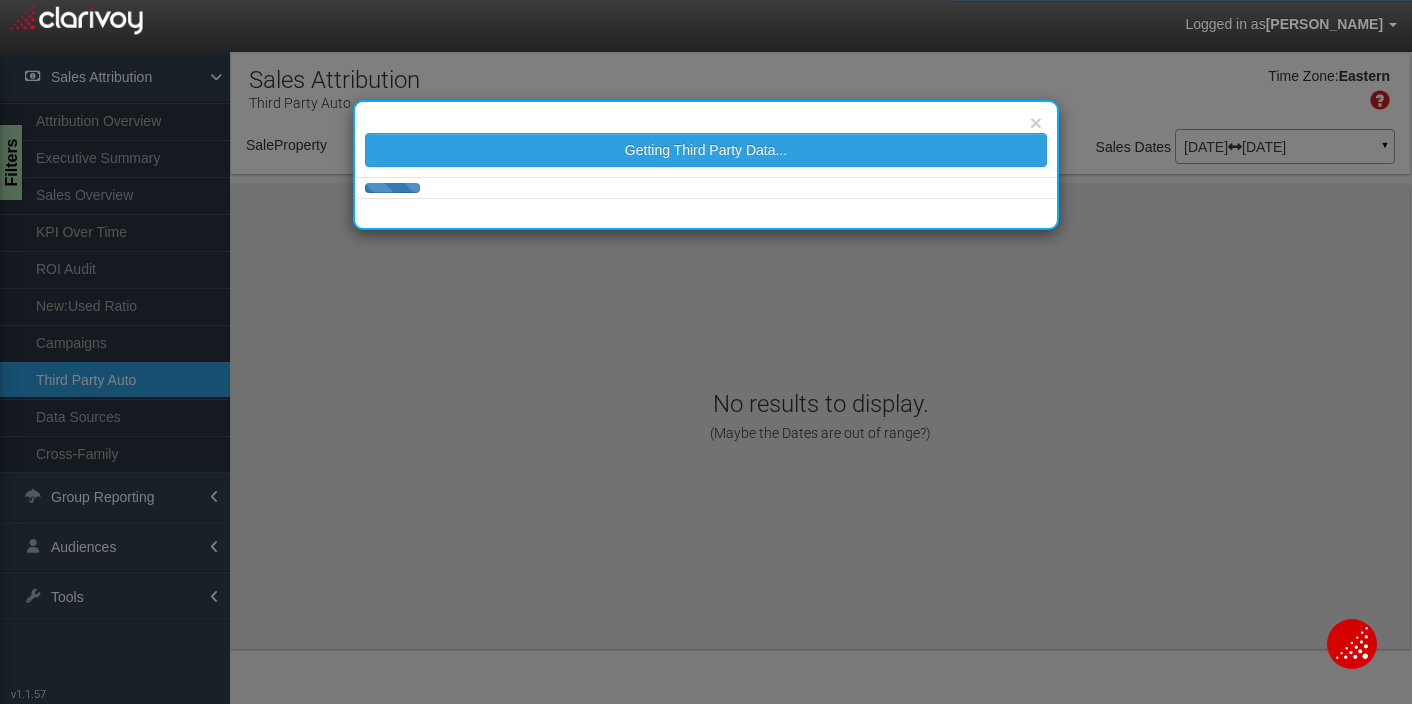 select on "object:586" 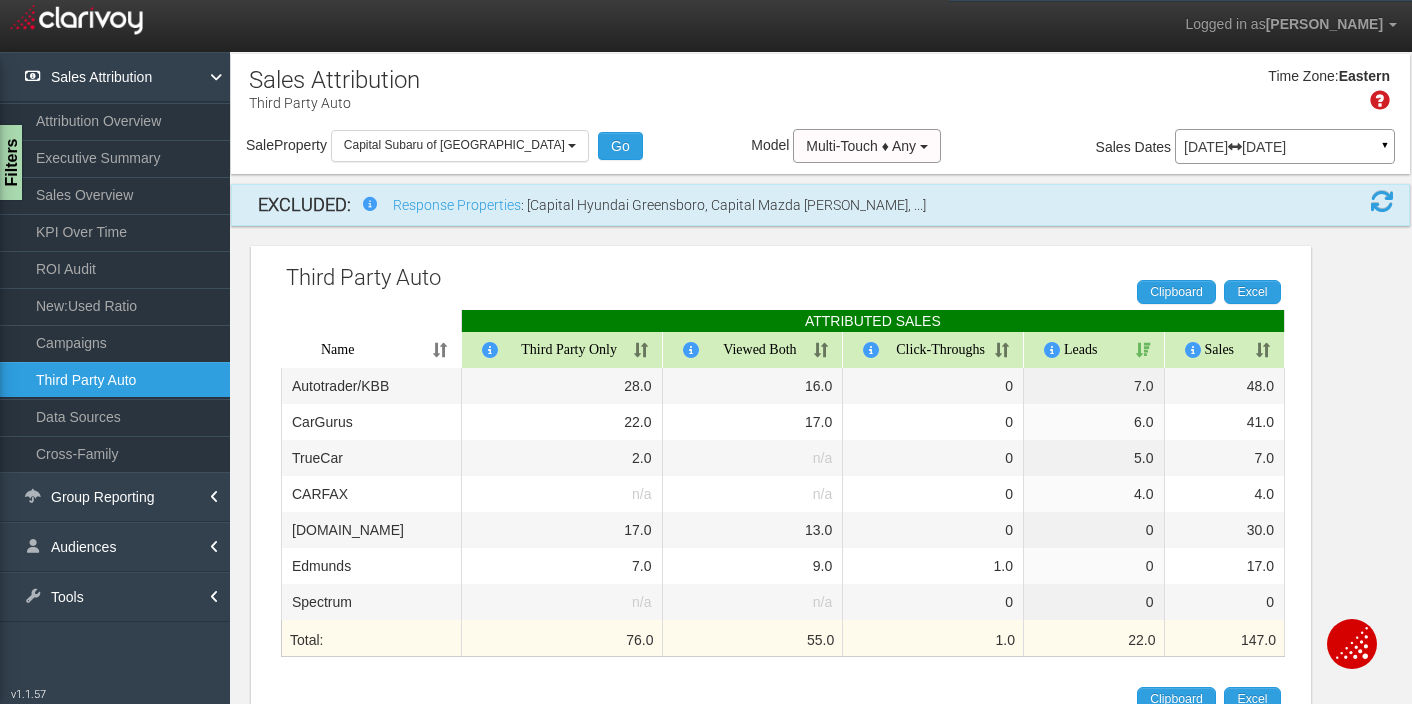 click on "Campaigns" at bounding box center [115, 343] 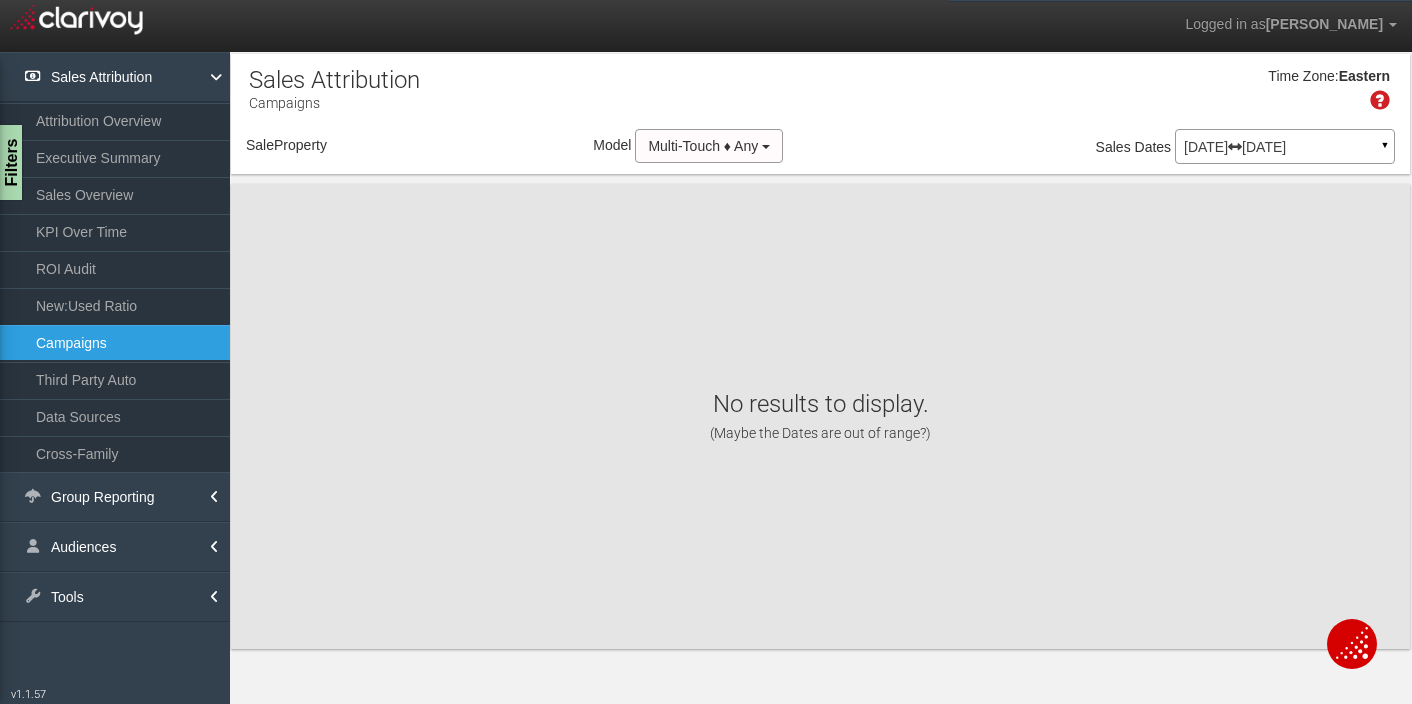 select on "object:642" 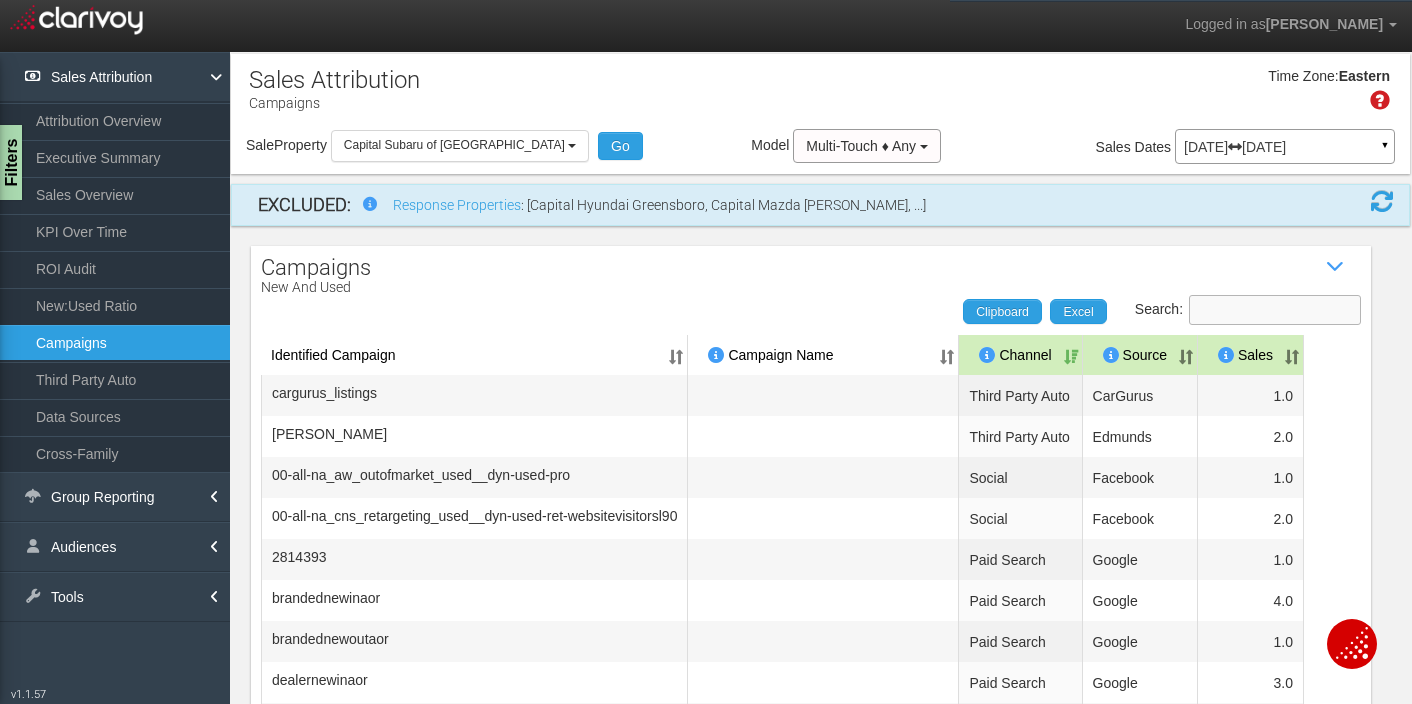 click on "Search:" at bounding box center [1275, 310] 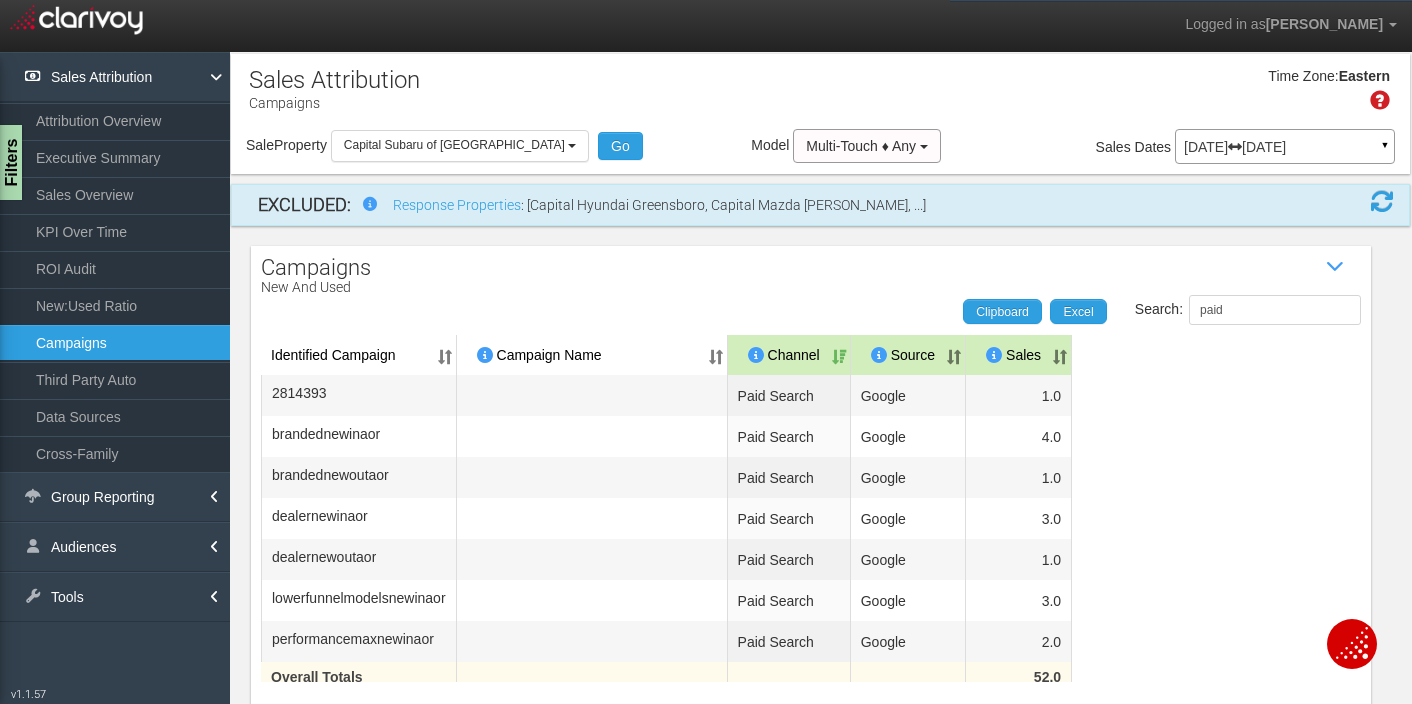 click on "Sales" at bounding box center (1019, 355) 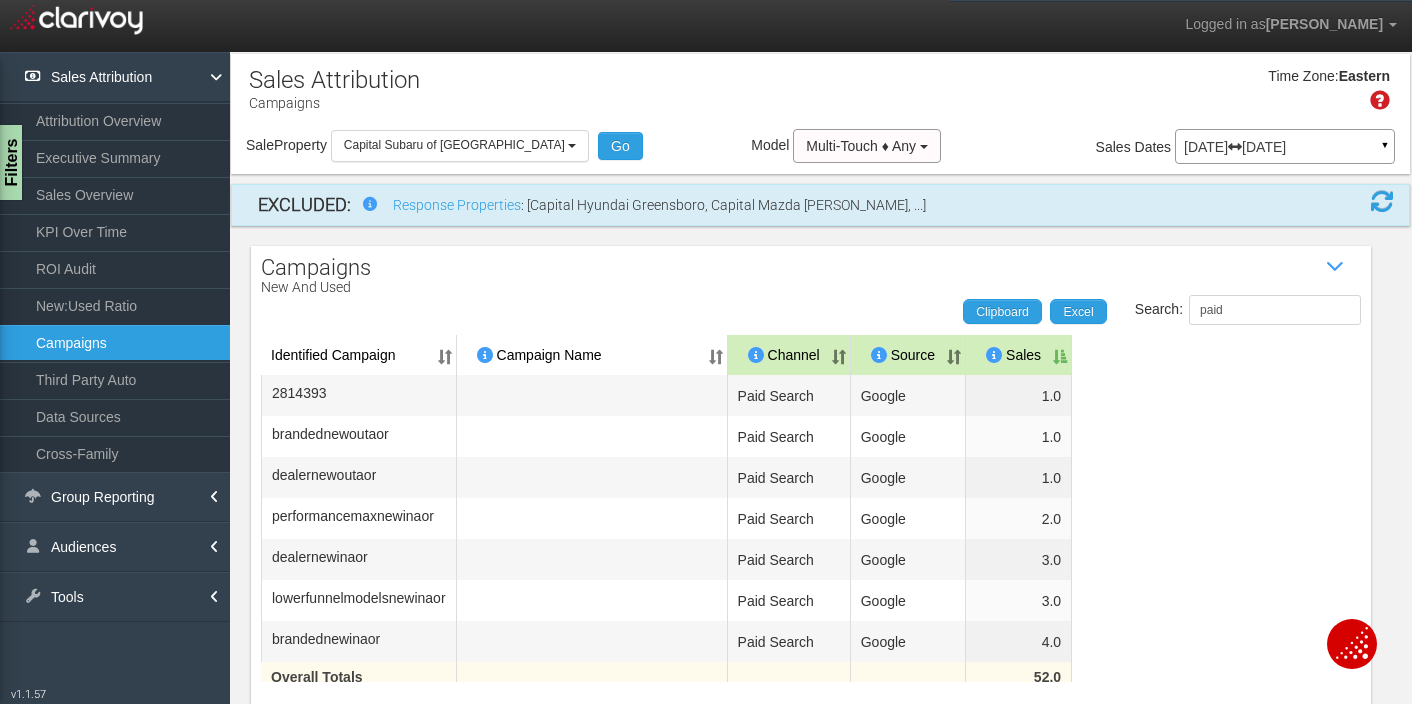 click on "Sales" at bounding box center (1019, 355) 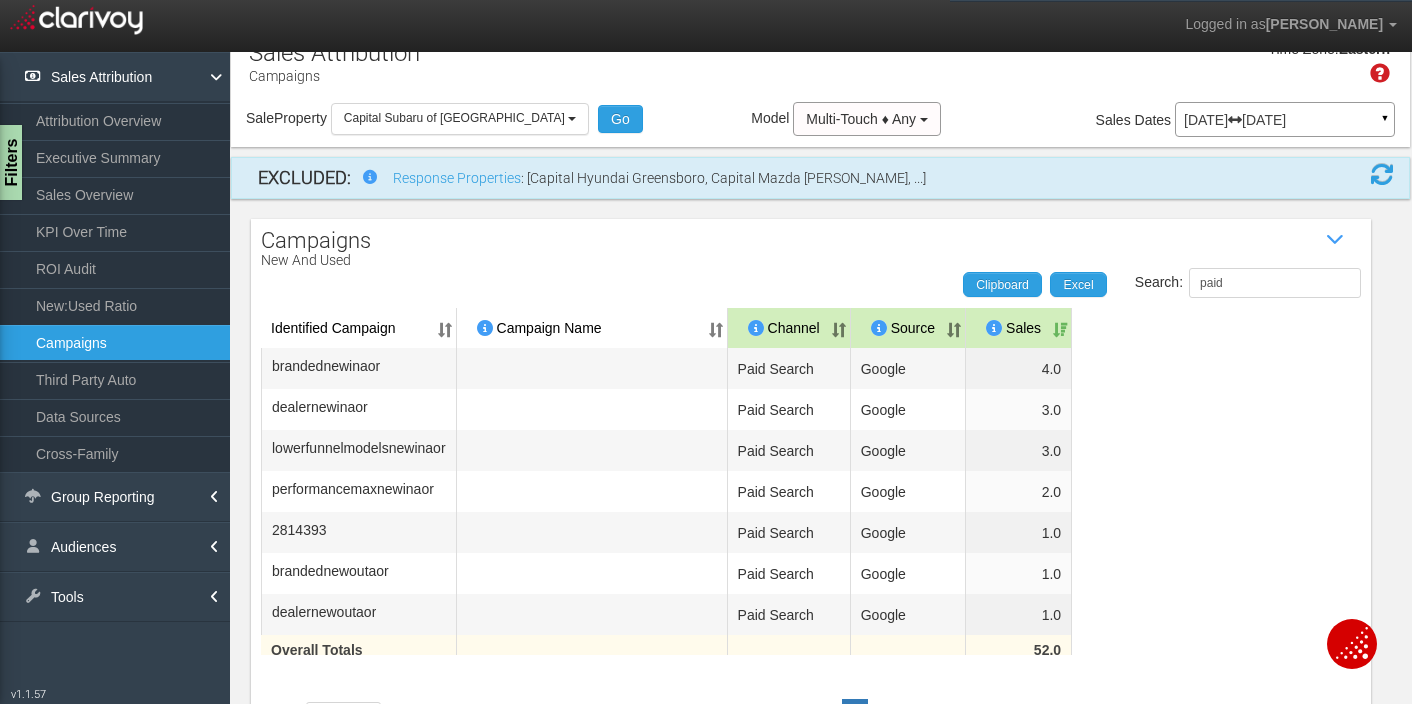 scroll, scrollTop: 52, scrollLeft: 0, axis: vertical 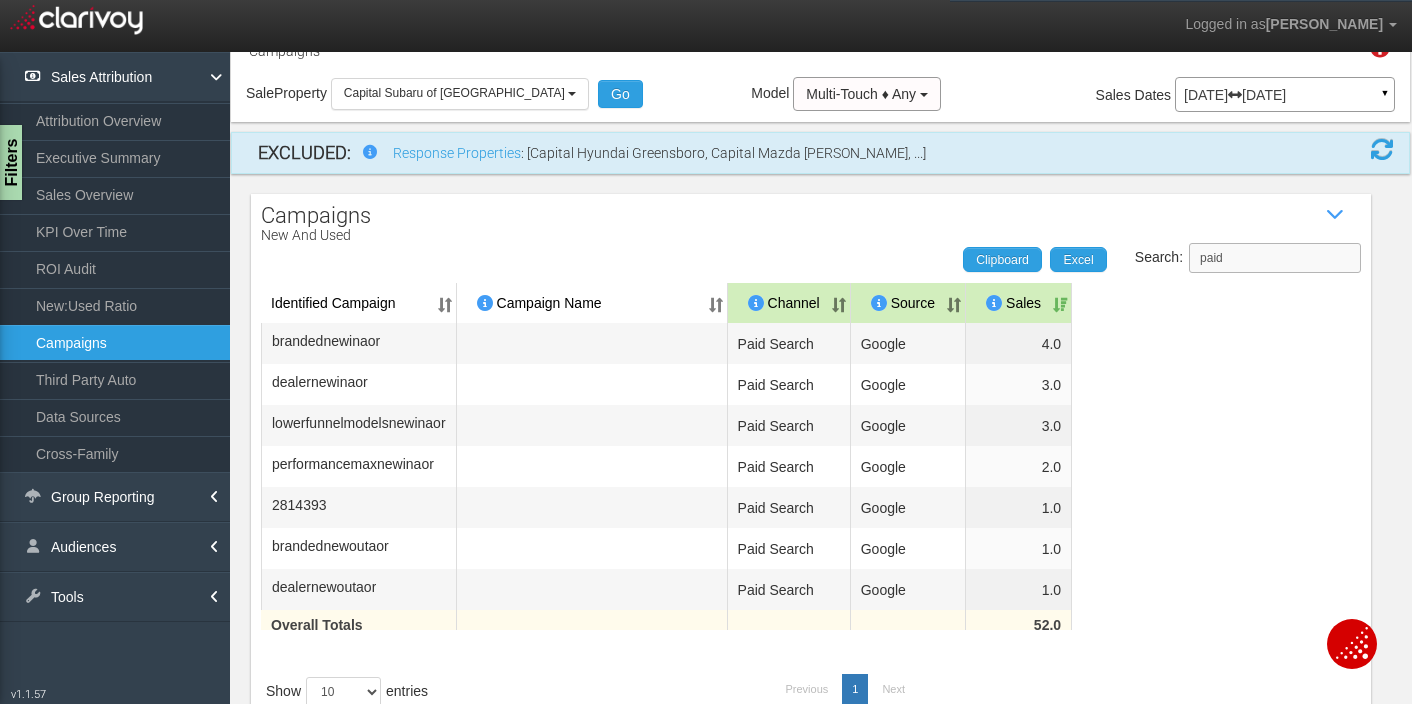 drag, startPoint x: 1252, startPoint y: 264, endPoint x: 1168, endPoint y: 263, distance: 84.00595 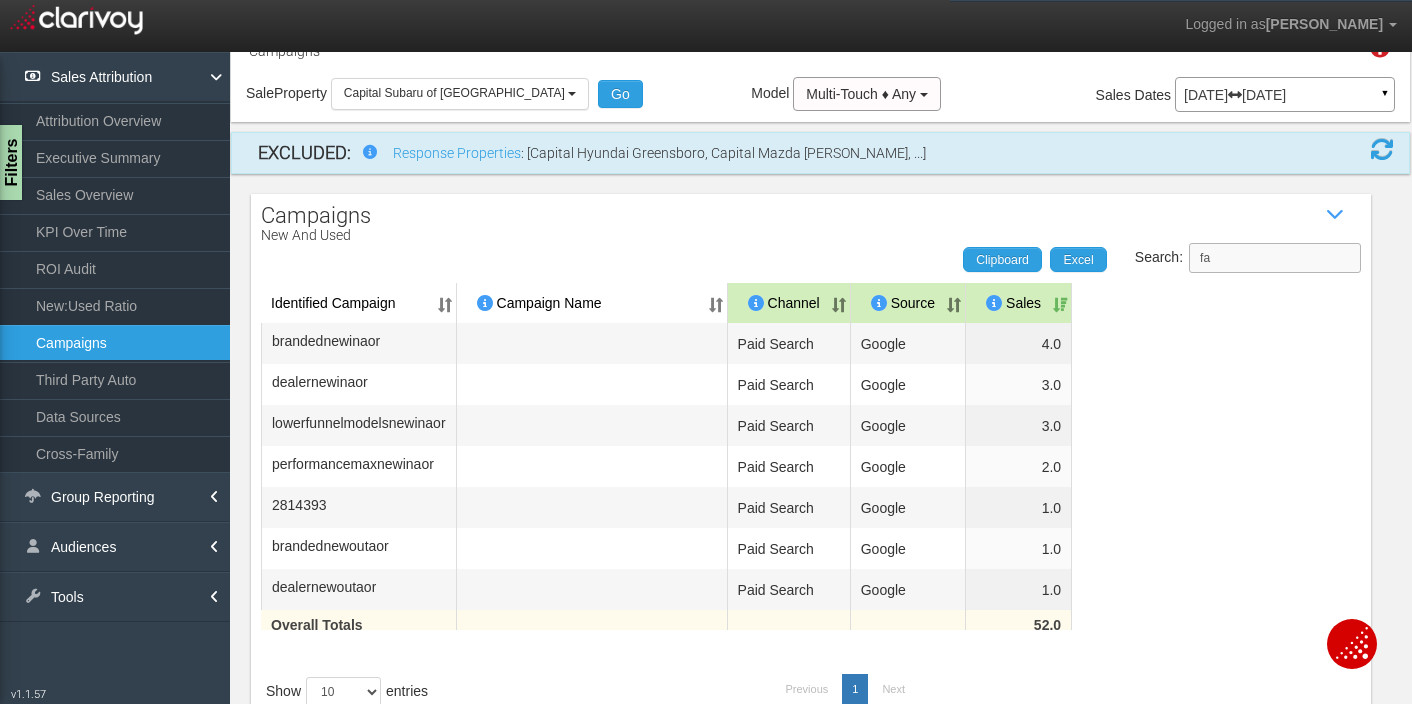 scroll, scrollTop: 0, scrollLeft: 0, axis: both 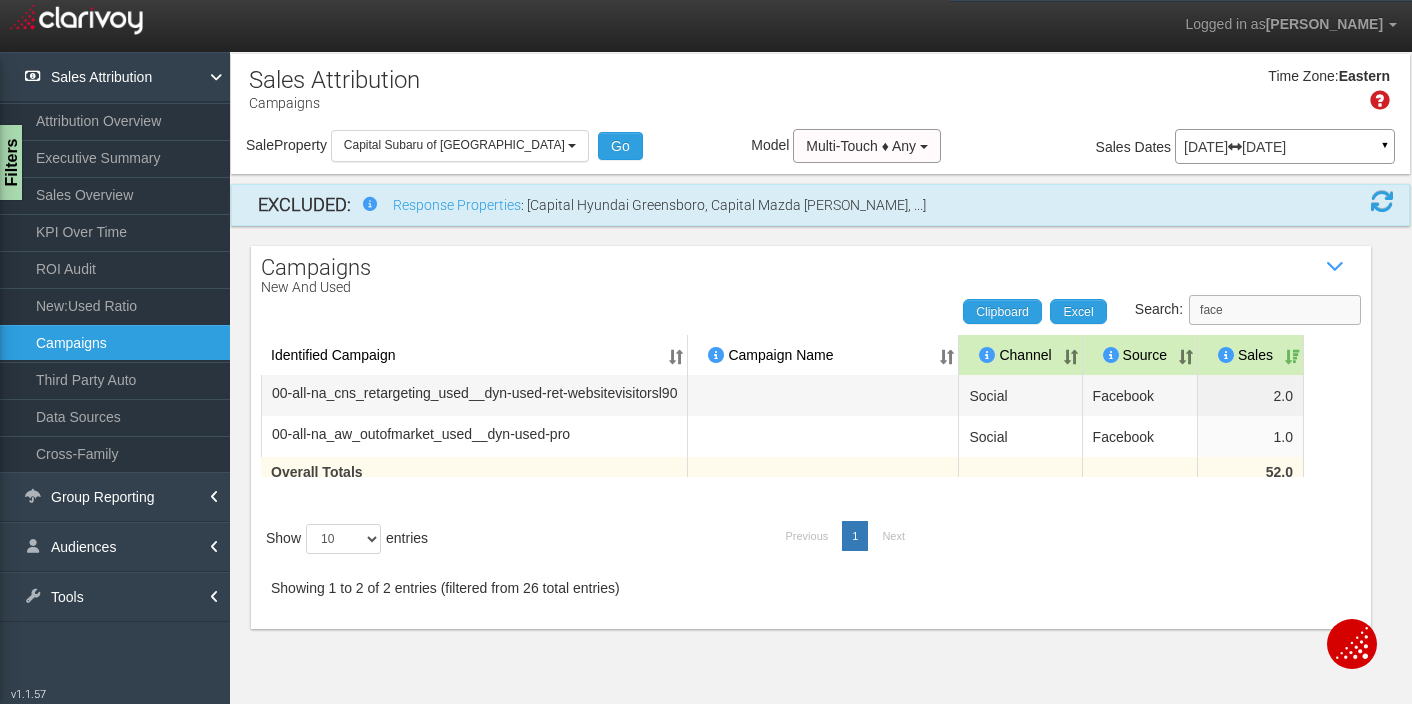 type on "face" 